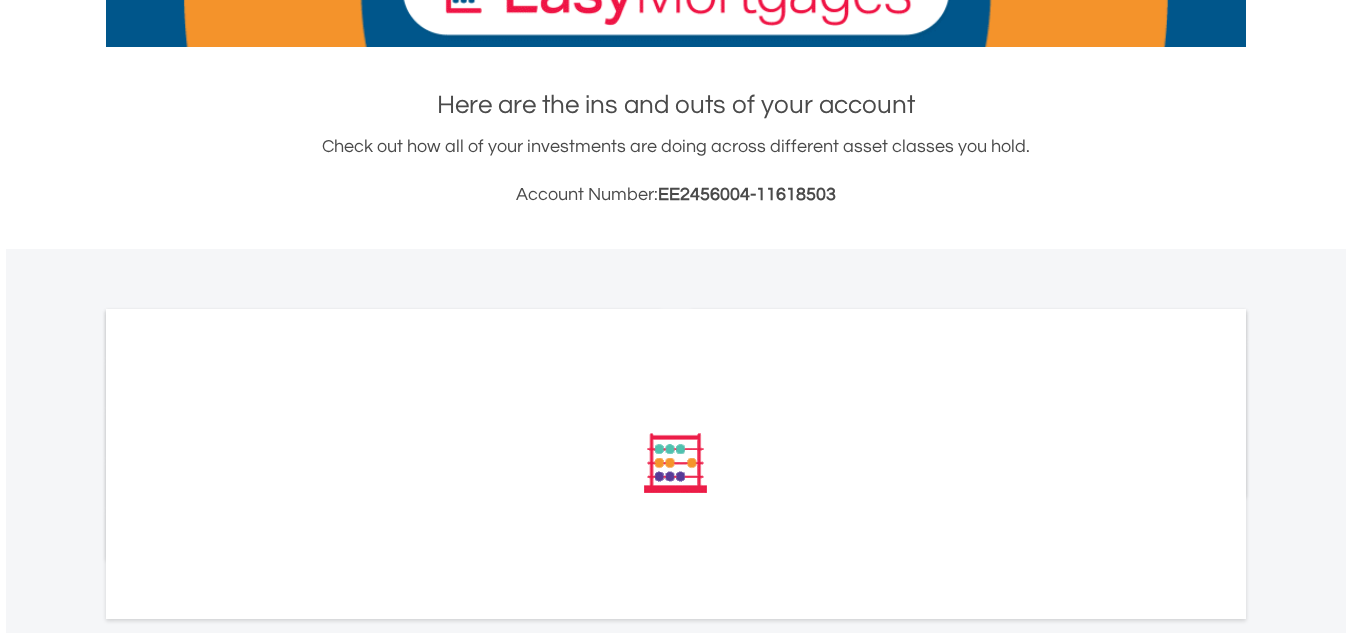 scroll, scrollTop: 600, scrollLeft: 0, axis: vertical 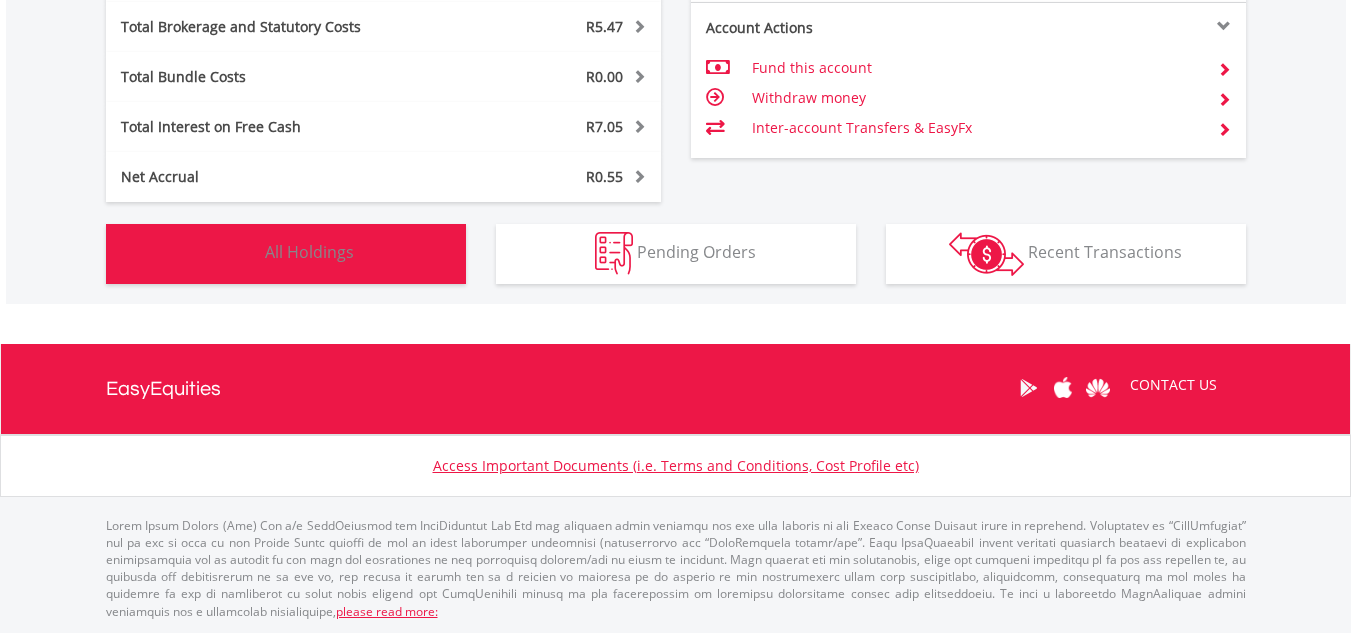 click on "Holdings
All Holdings" at bounding box center [286, 254] 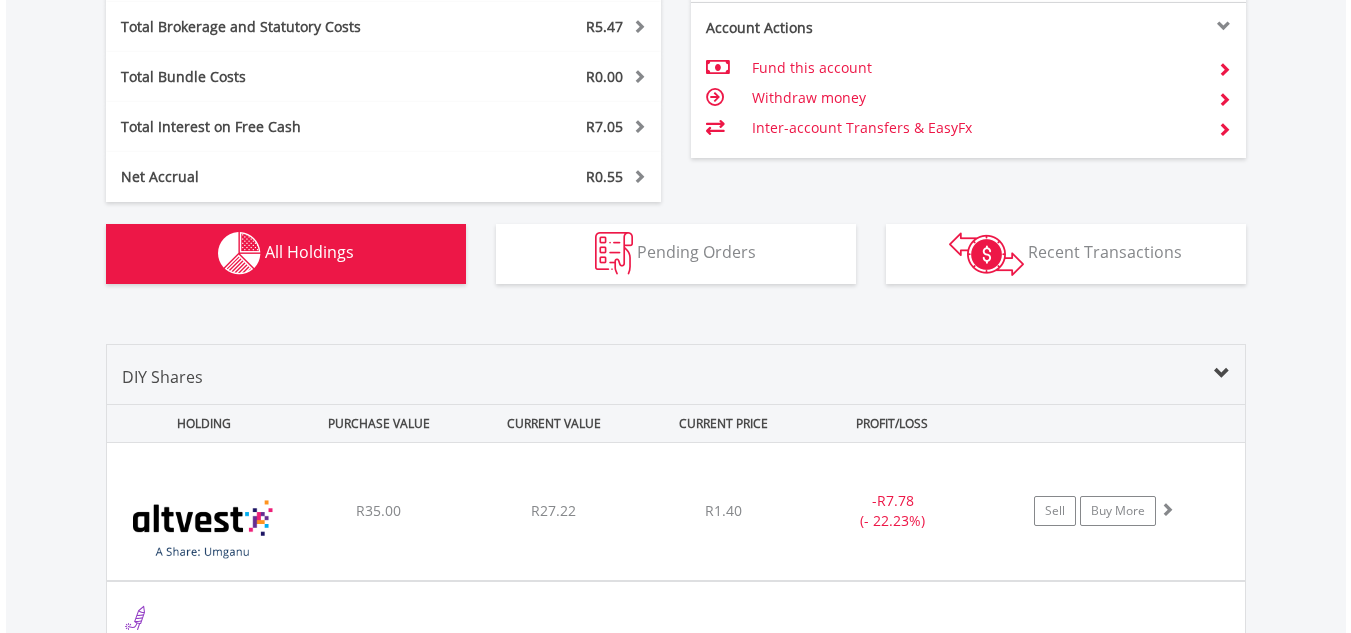 scroll, scrollTop: 1563, scrollLeft: 0, axis: vertical 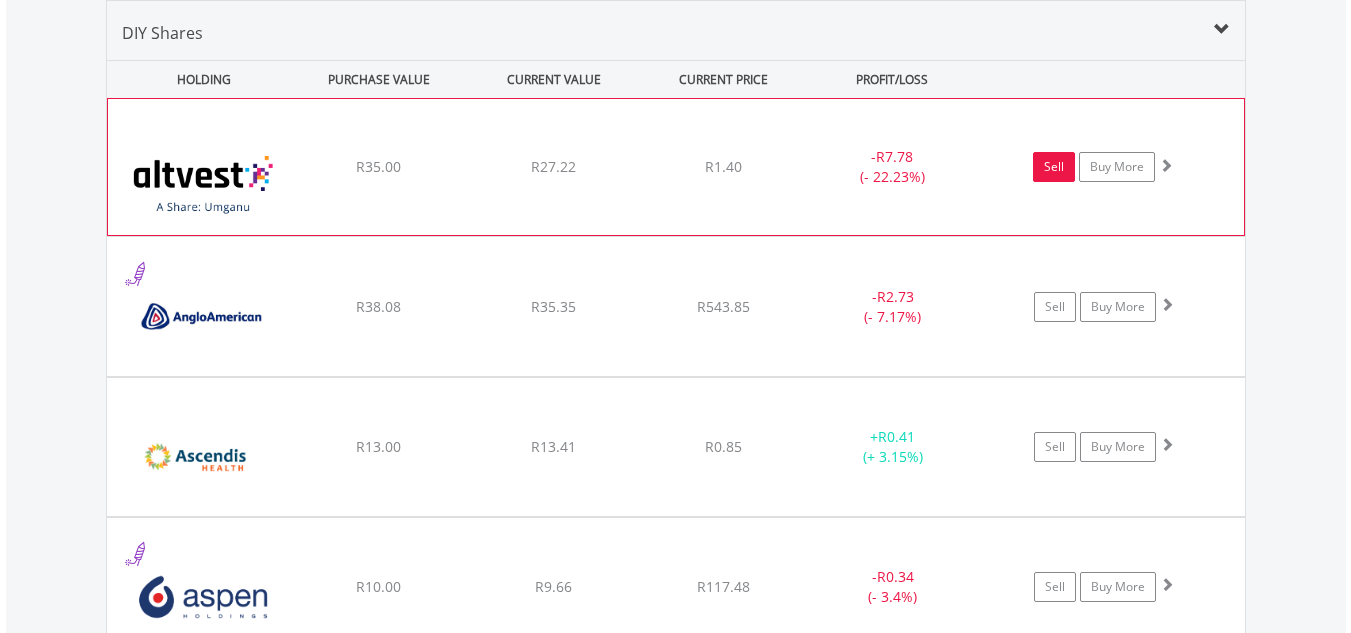 click on "Sell" at bounding box center (1054, 167) 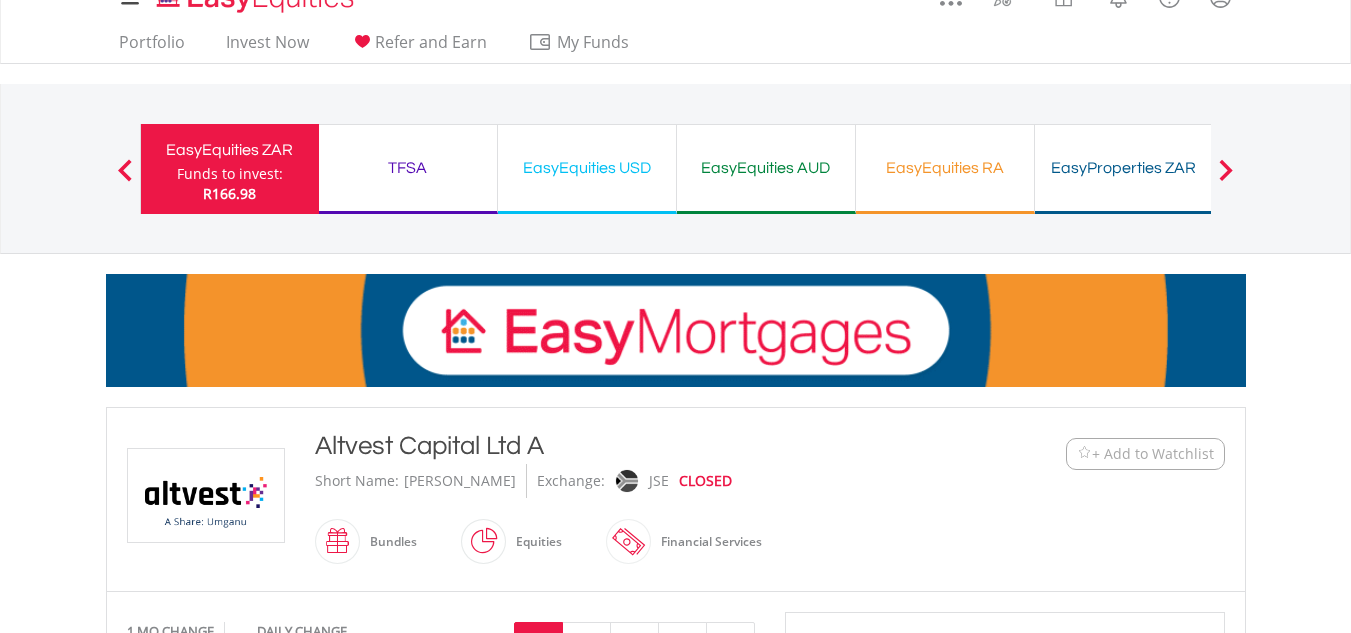 scroll, scrollTop: 0, scrollLeft: 0, axis: both 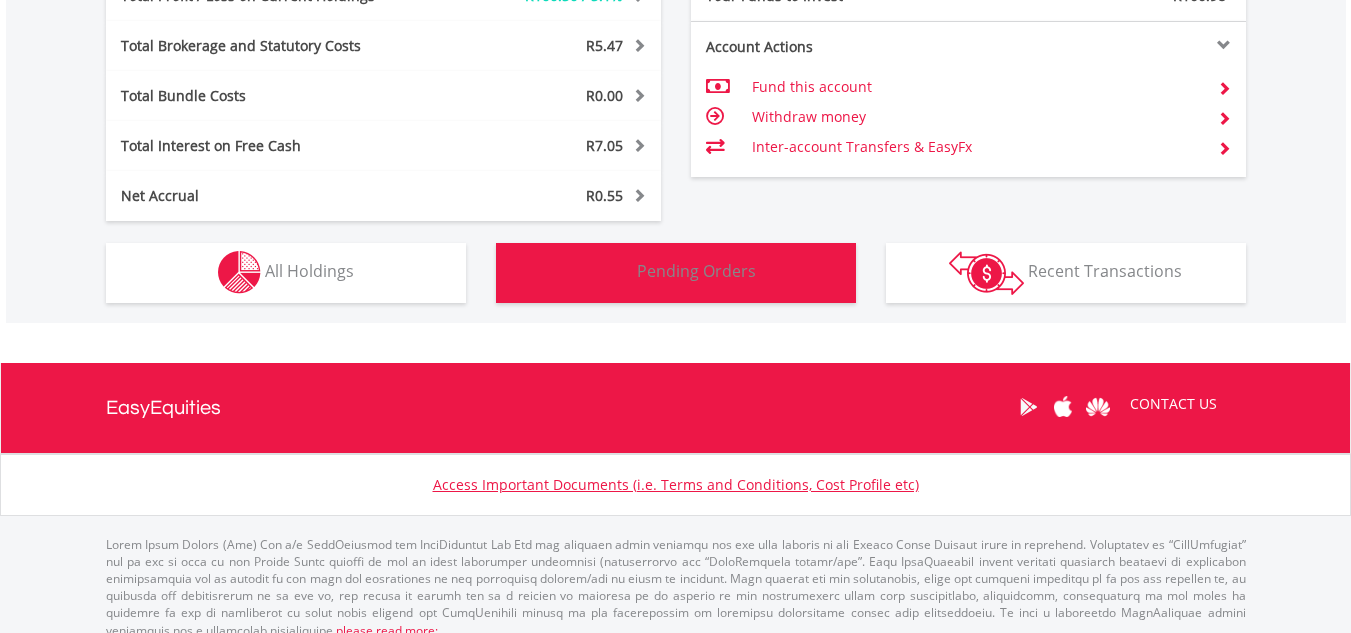 click on "Pending Orders" at bounding box center (696, 271) 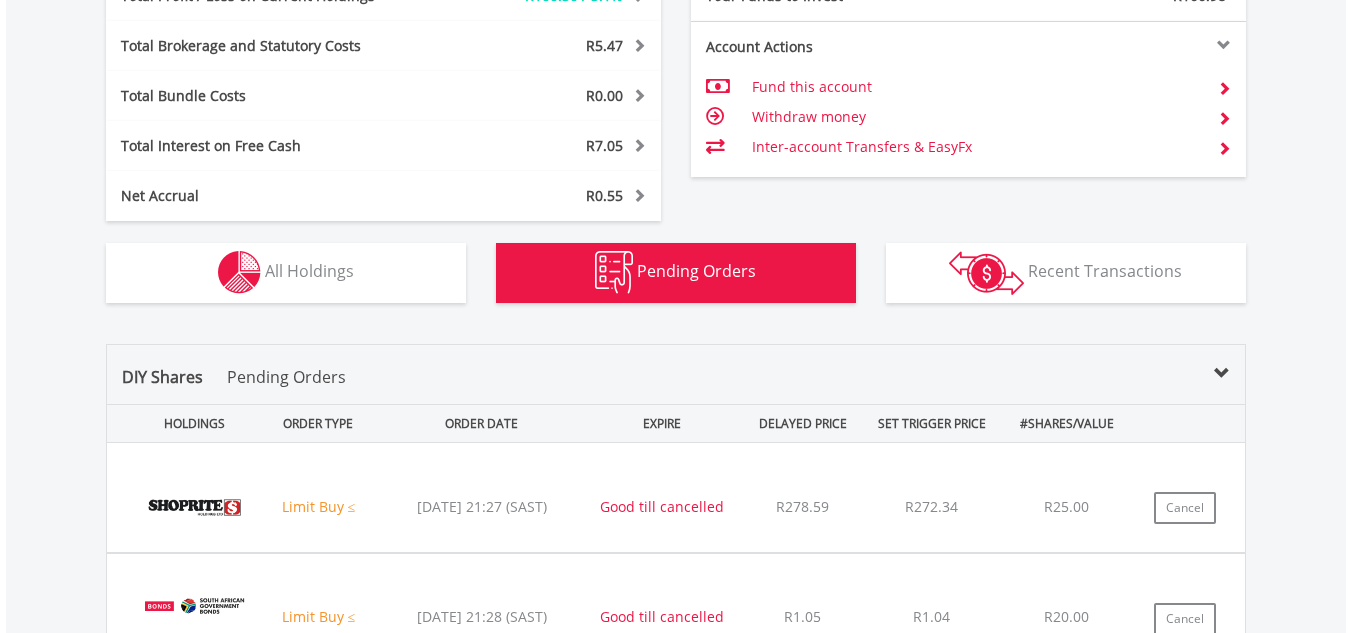 scroll, scrollTop: 1507, scrollLeft: 0, axis: vertical 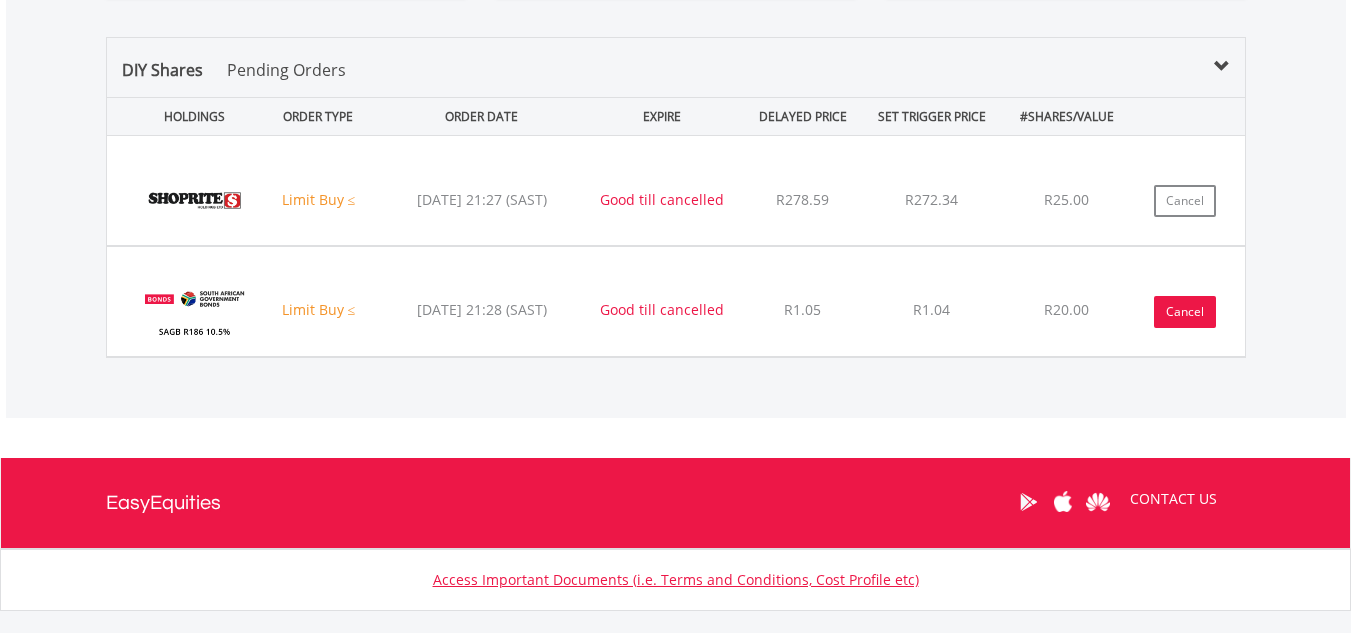 click on "Cancel" at bounding box center [1185, 312] 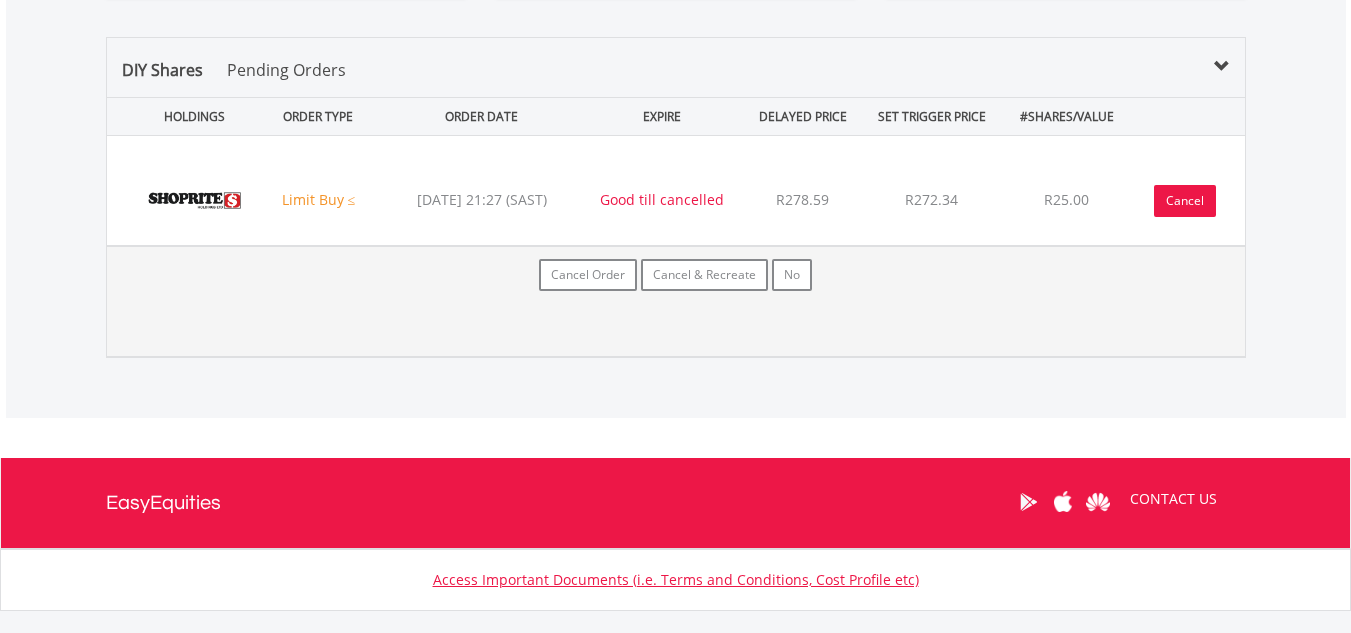 click on "Cancel" at bounding box center [1185, 201] 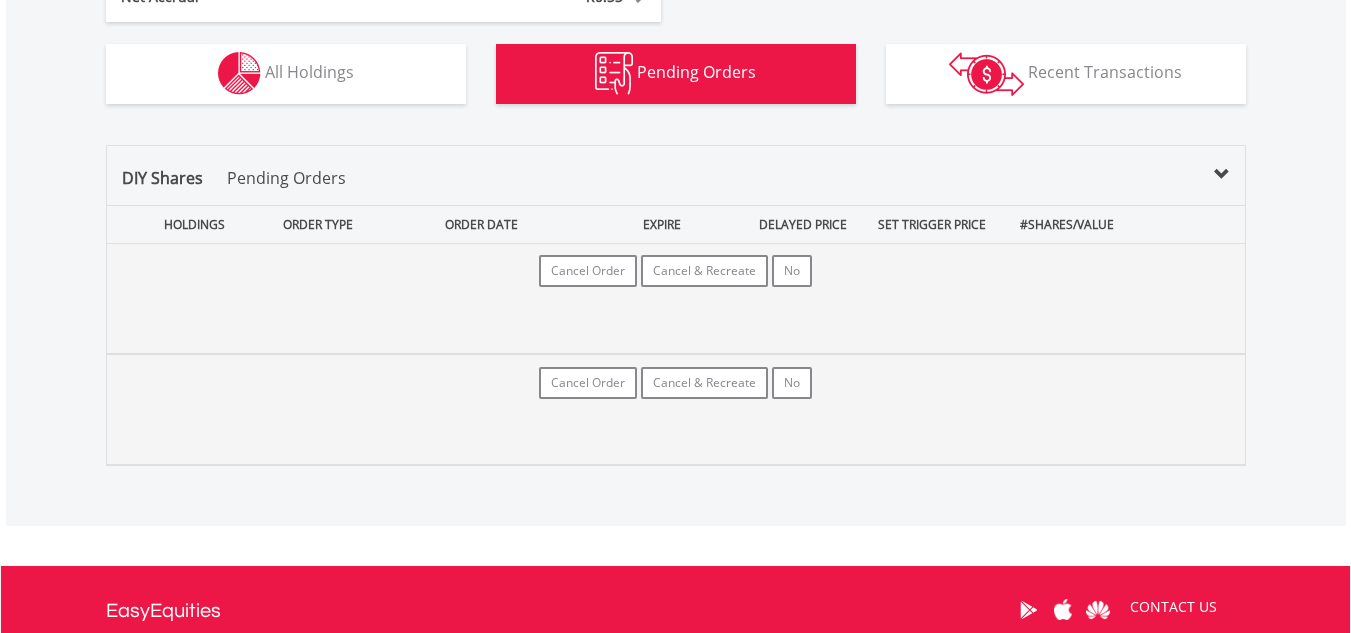 scroll, scrollTop: 1307, scrollLeft: 0, axis: vertical 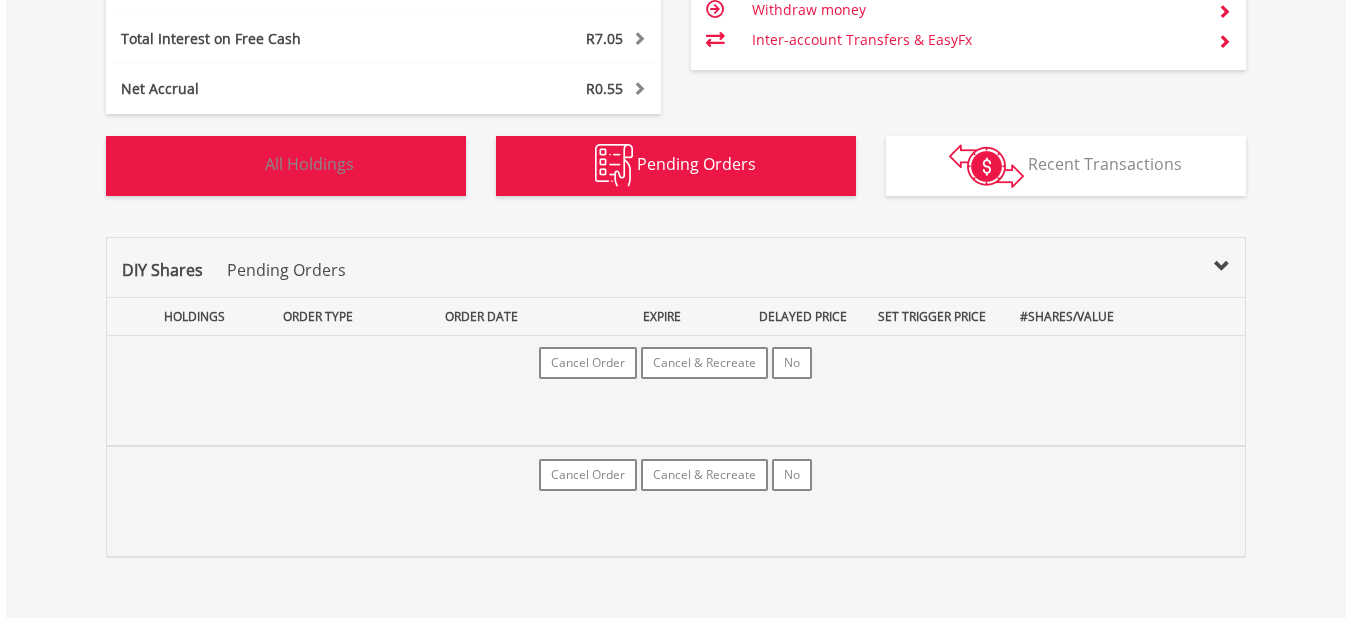 click on "Holdings
All Holdings" at bounding box center [286, 166] 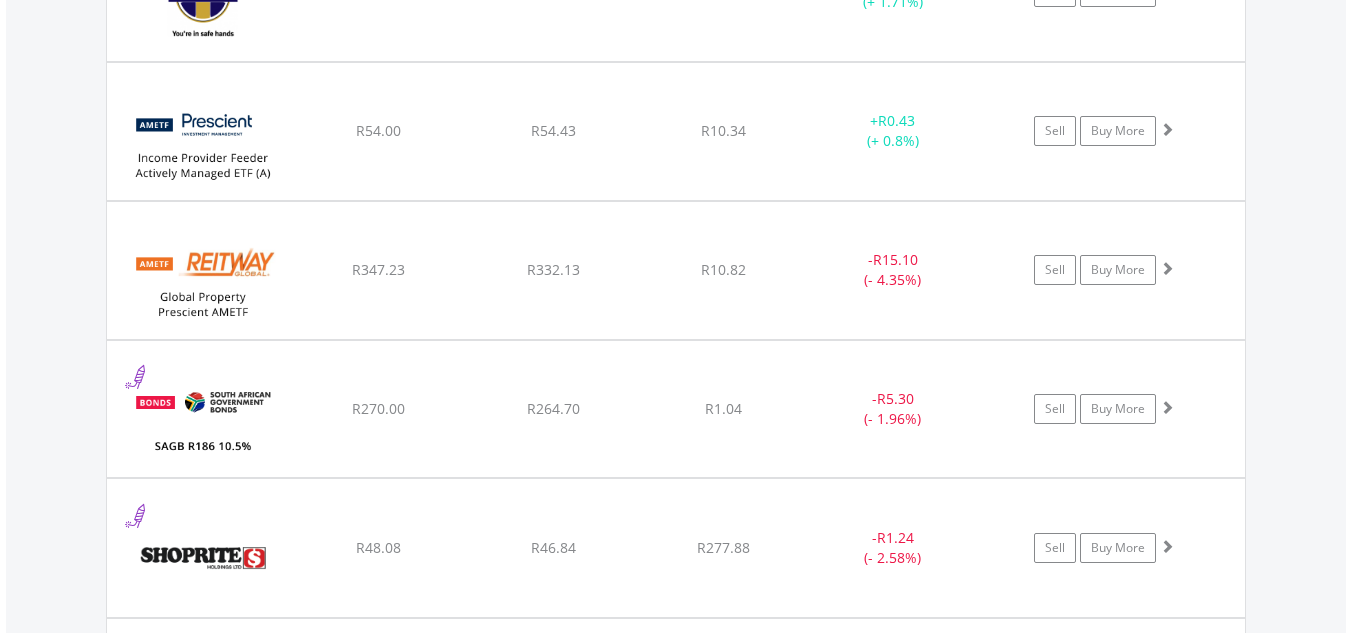 scroll, scrollTop: 3463, scrollLeft: 0, axis: vertical 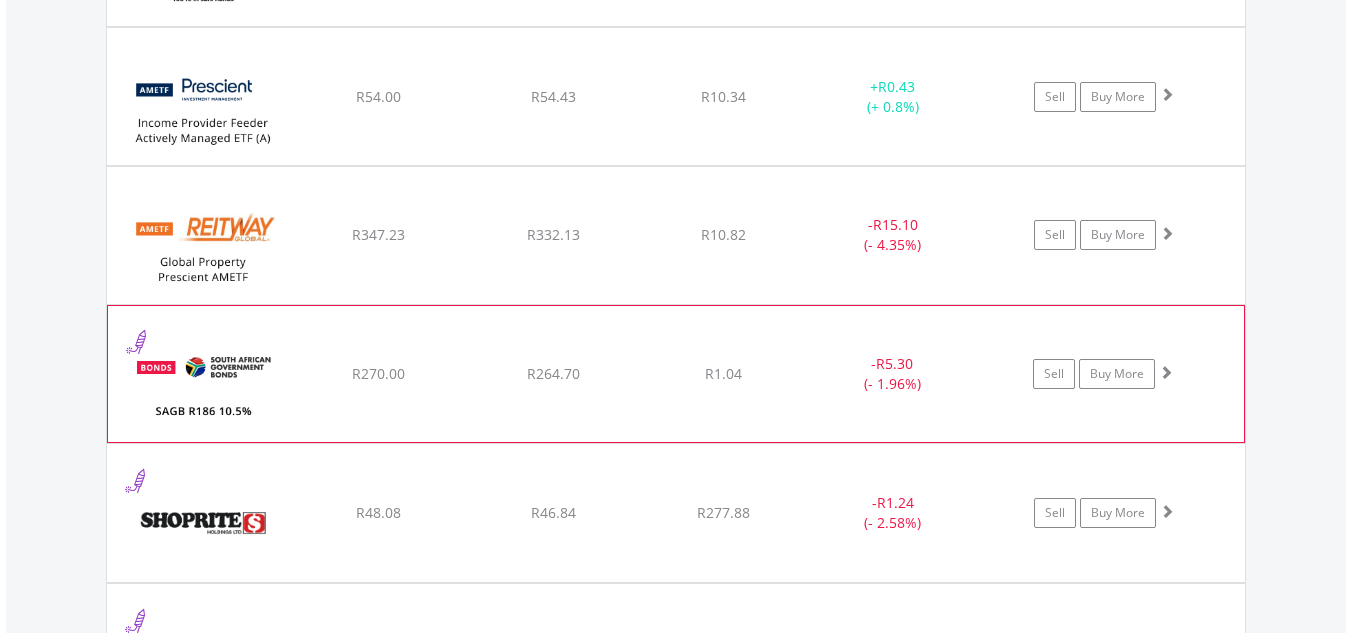 click on "﻿
SAGB R186 10.5% 21/12/26
R270.00
R264.70
R1.04
-  R5.30 (- 1.96%)
Sell
Buy More" at bounding box center [676, -1733] 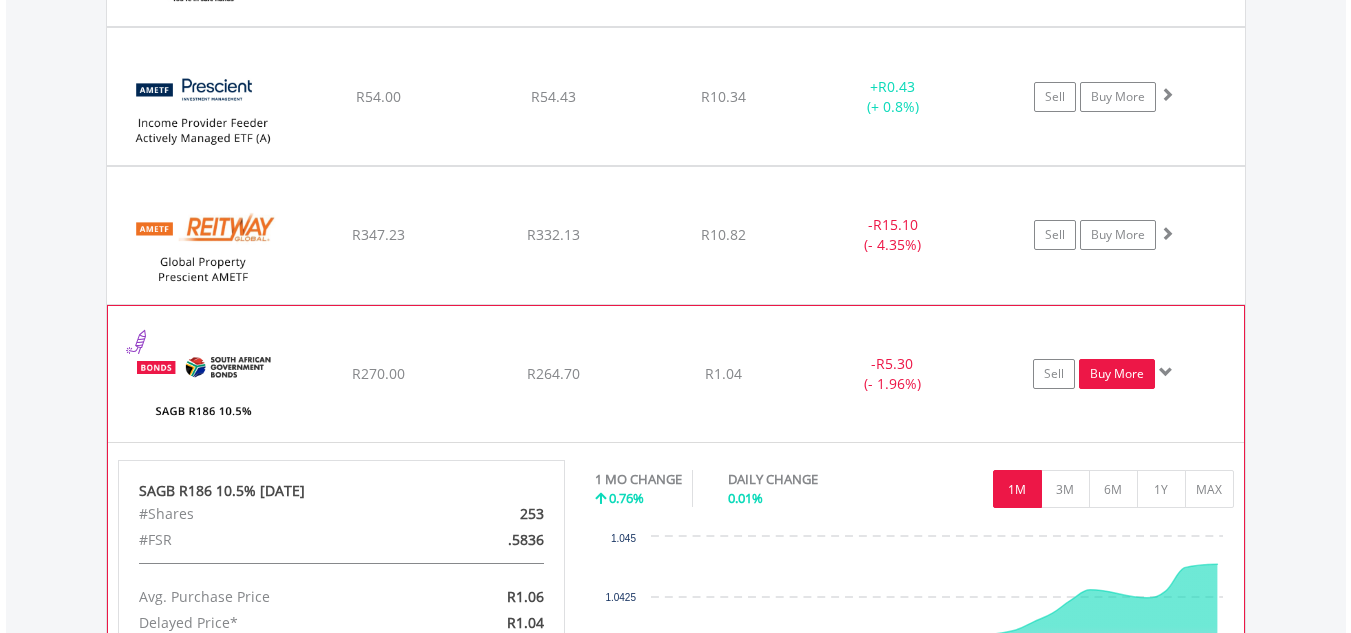 click on "Buy More" at bounding box center (1117, 374) 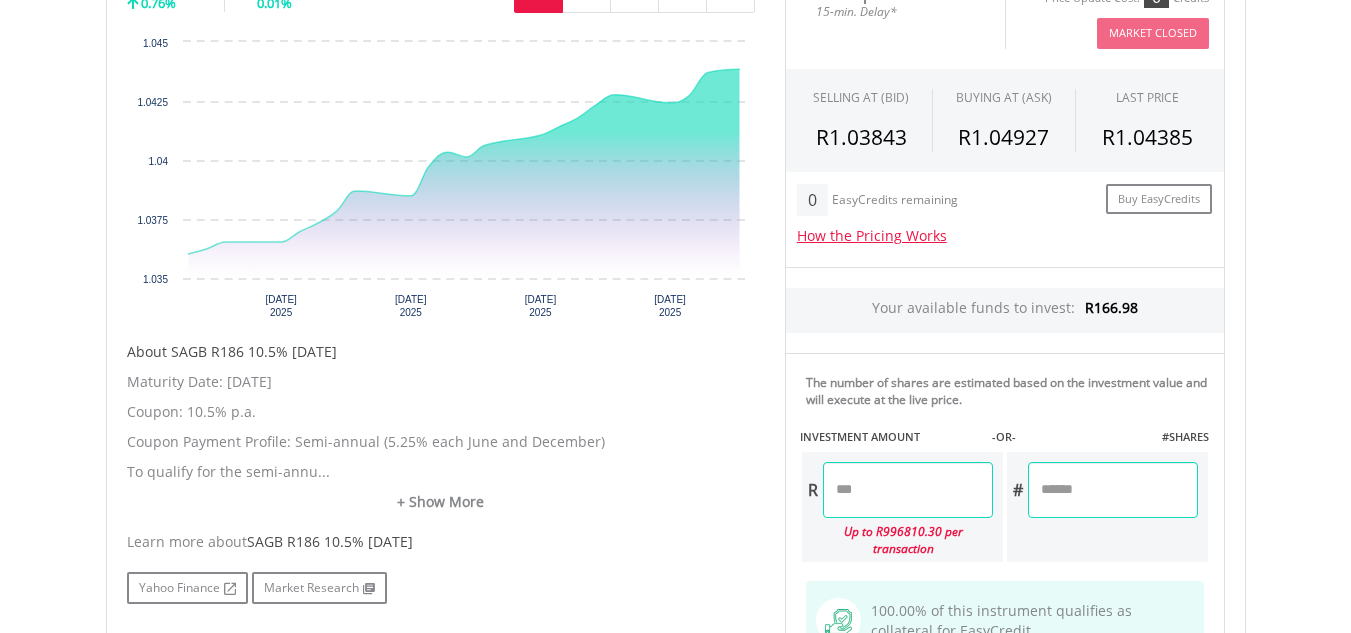 scroll, scrollTop: 700, scrollLeft: 0, axis: vertical 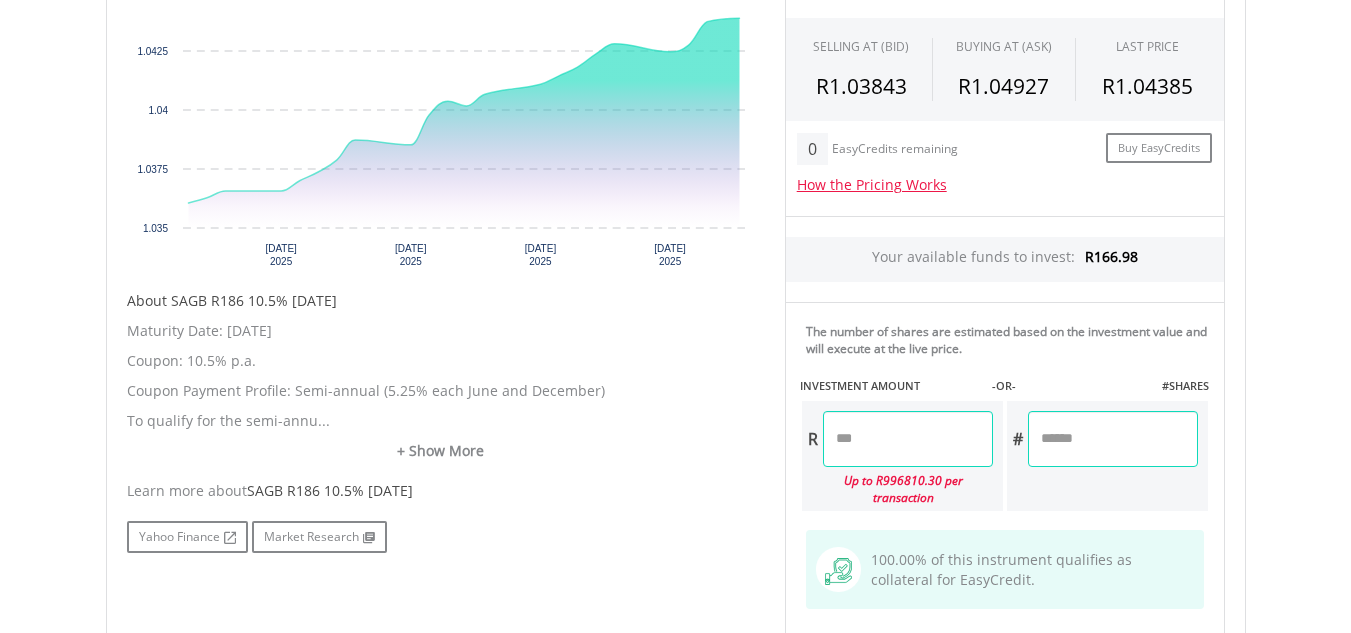 click at bounding box center (908, 439) 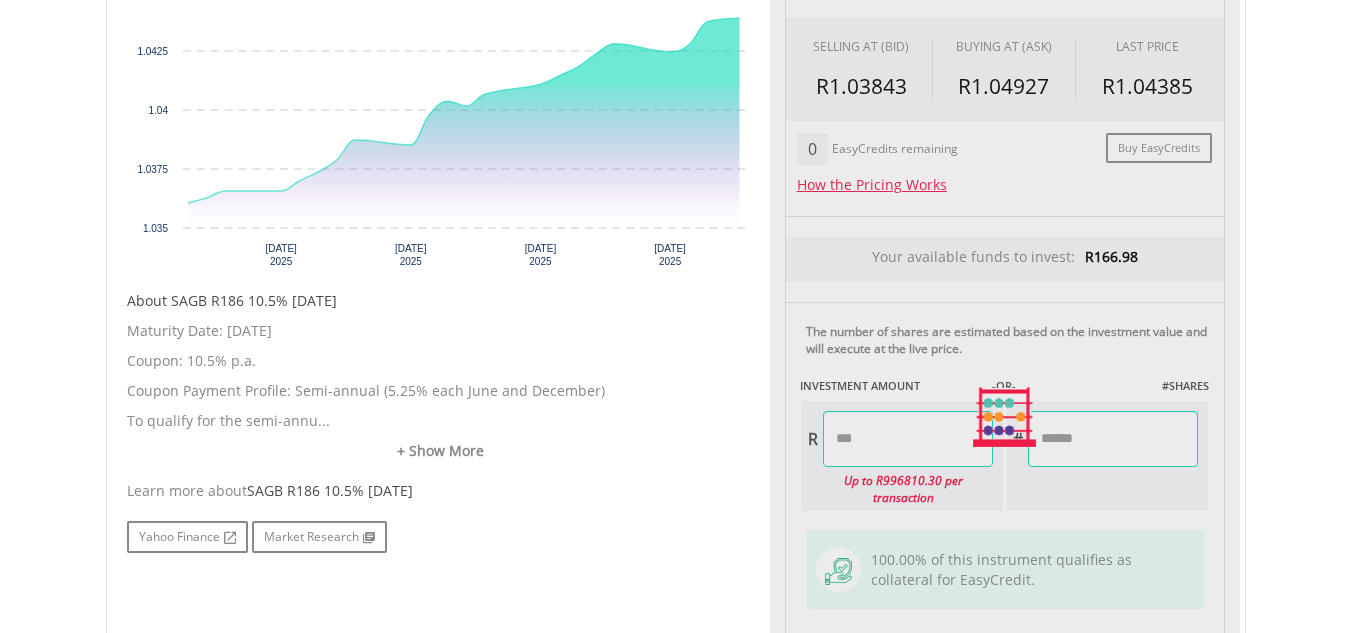type on "*****" 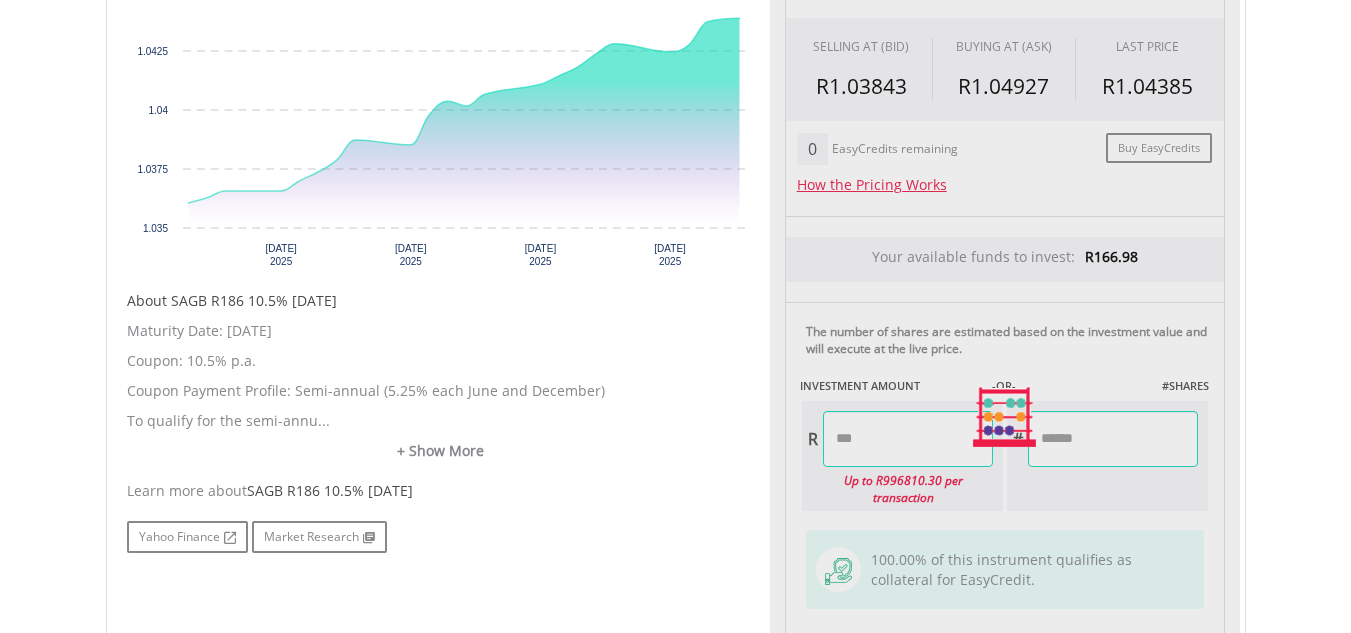 type on "******" 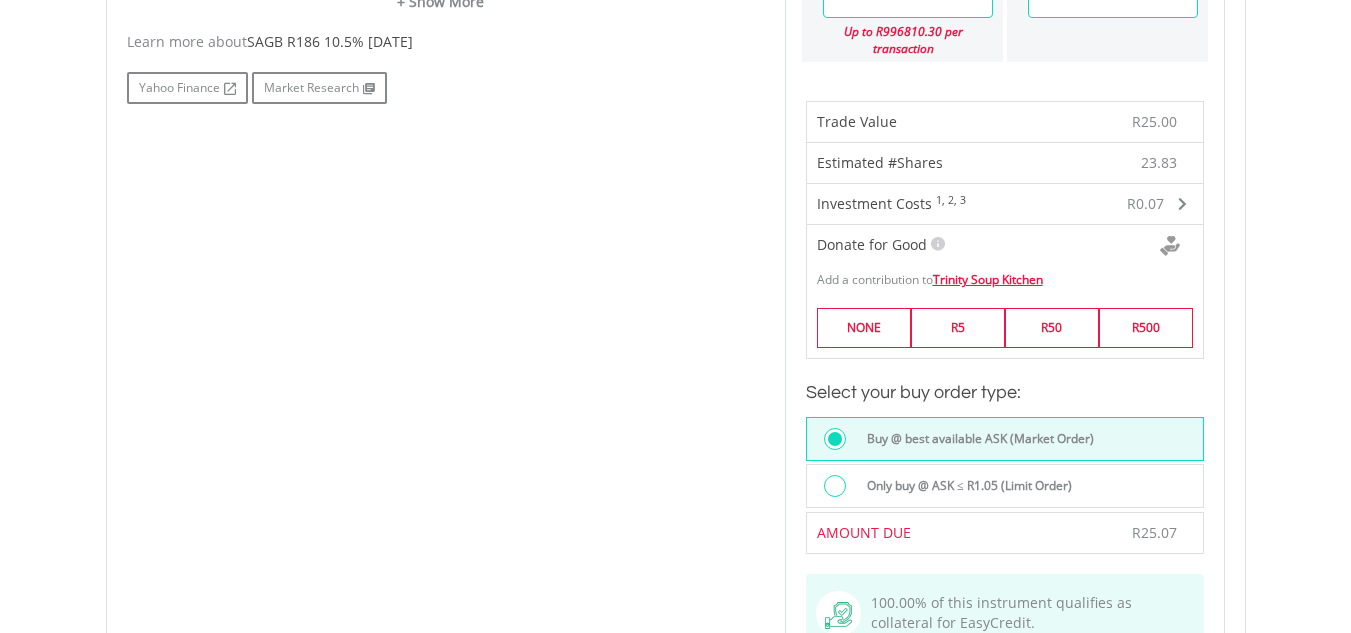 scroll, scrollTop: 1200, scrollLeft: 0, axis: vertical 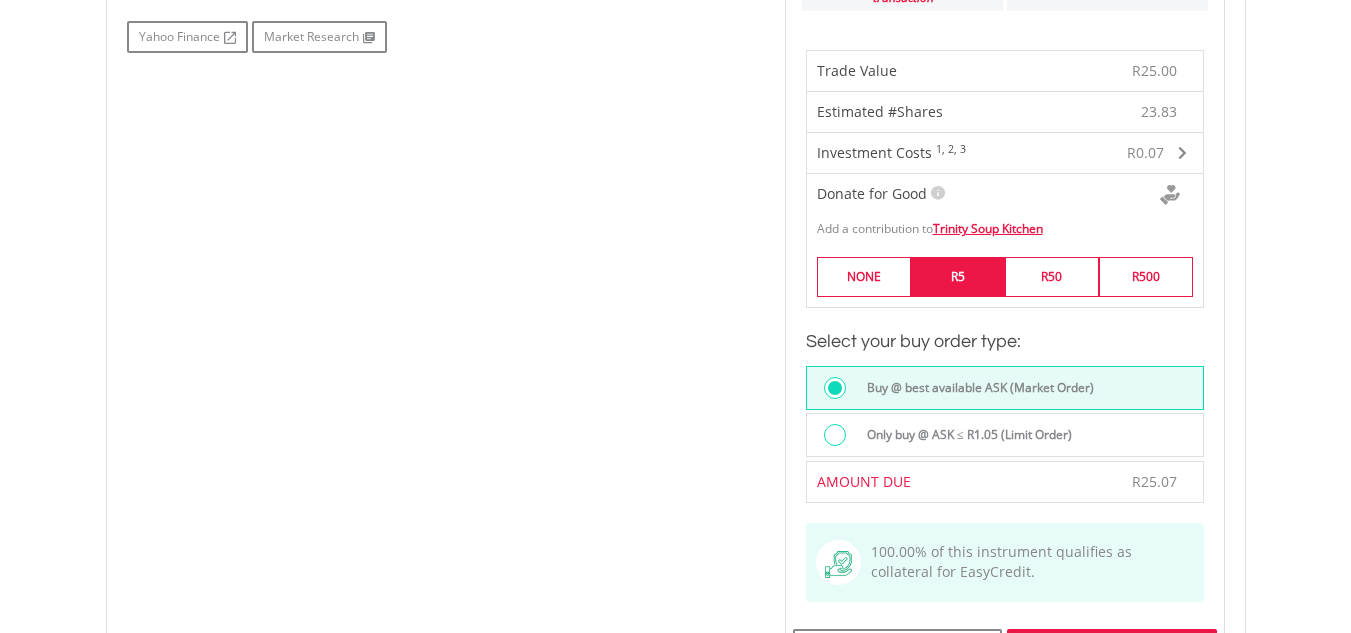 click on "R5" at bounding box center [958, 276] 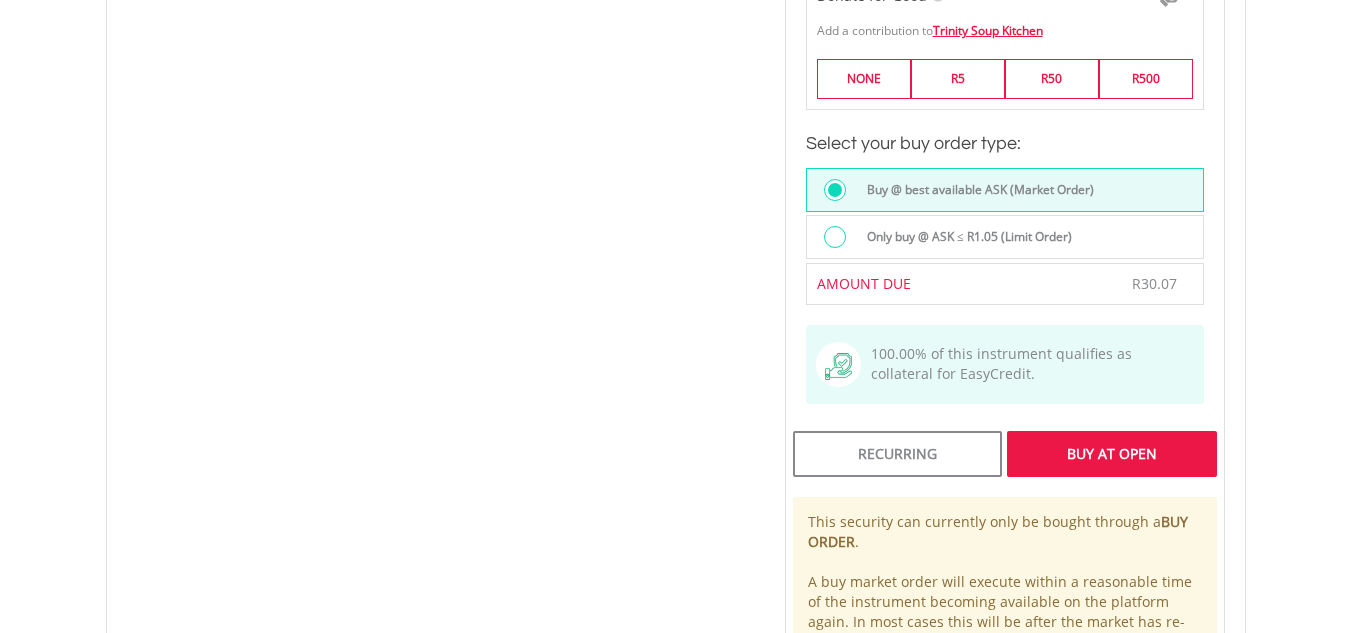 scroll, scrollTop: 1400, scrollLeft: 0, axis: vertical 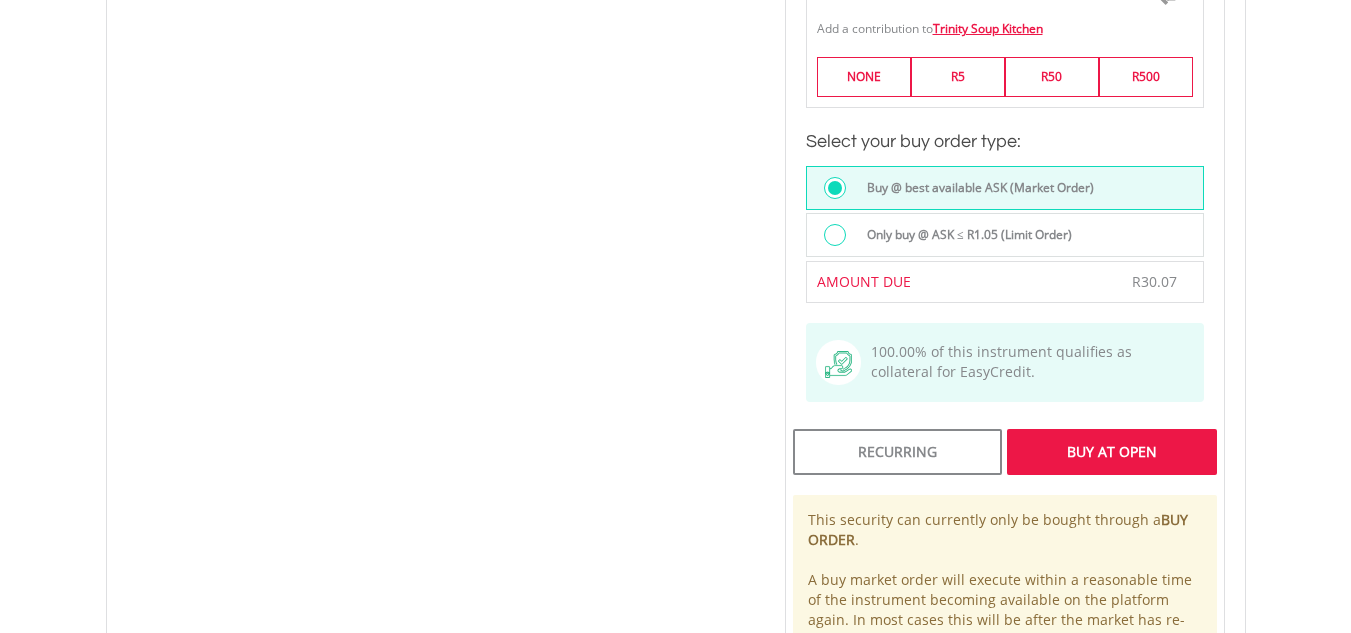 click on "Buy At Open" at bounding box center (1111, 452) 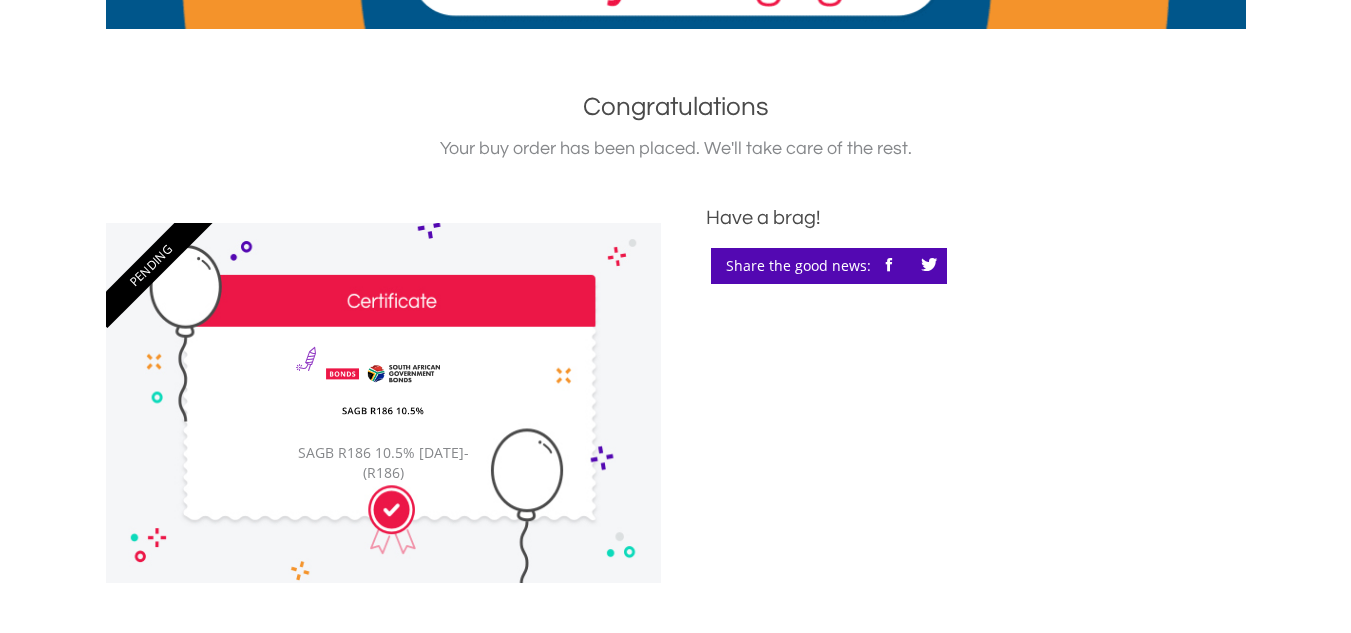 scroll, scrollTop: 100, scrollLeft: 0, axis: vertical 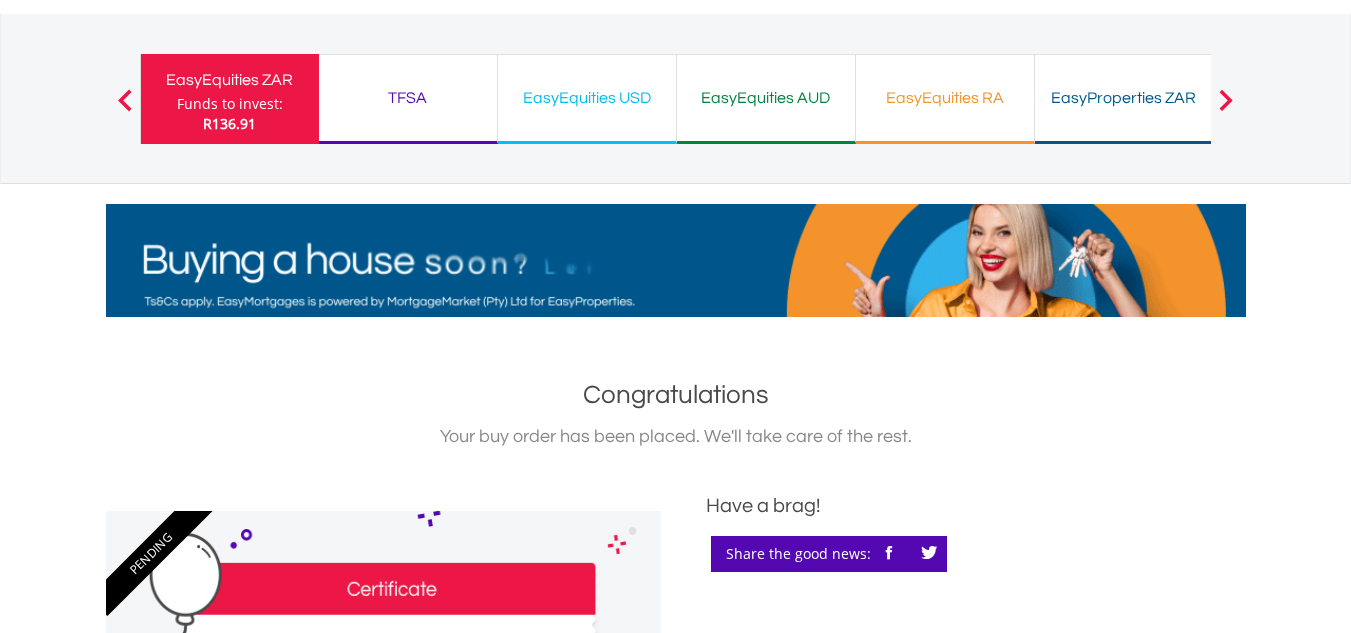 click on "Funds to invest:" at bounding box center (230, 104) 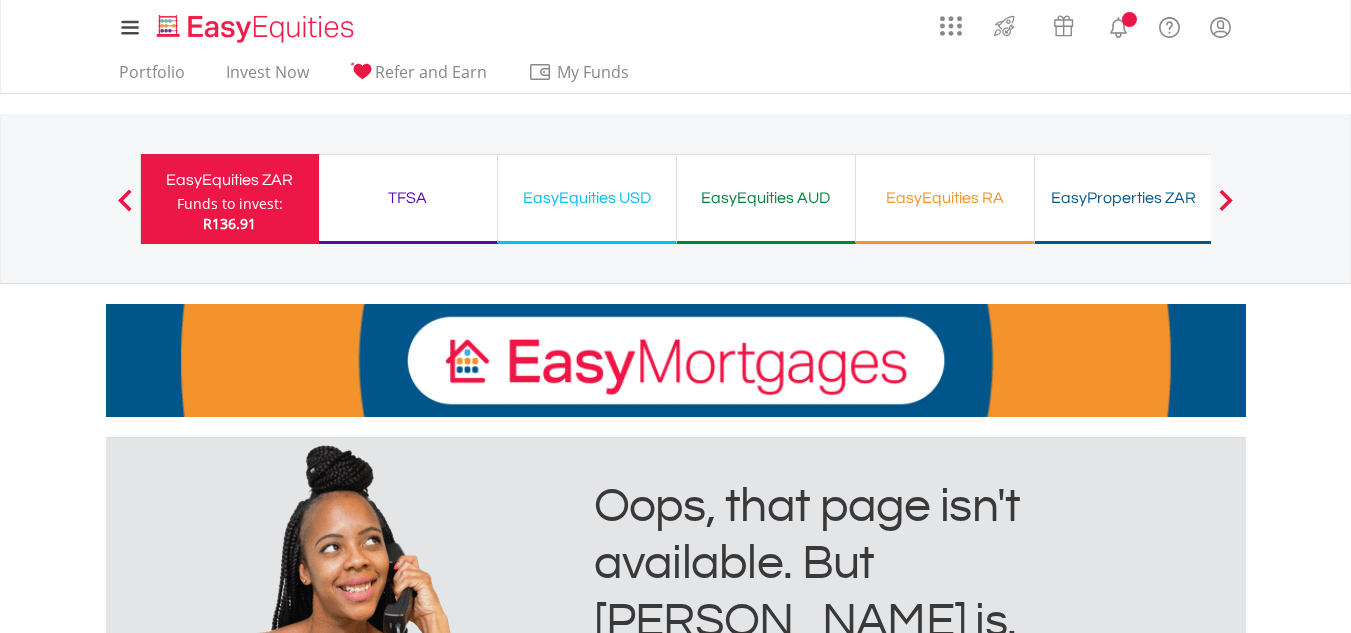 scroll, scrollTop: 0, scrollLeft: 0, axis: both 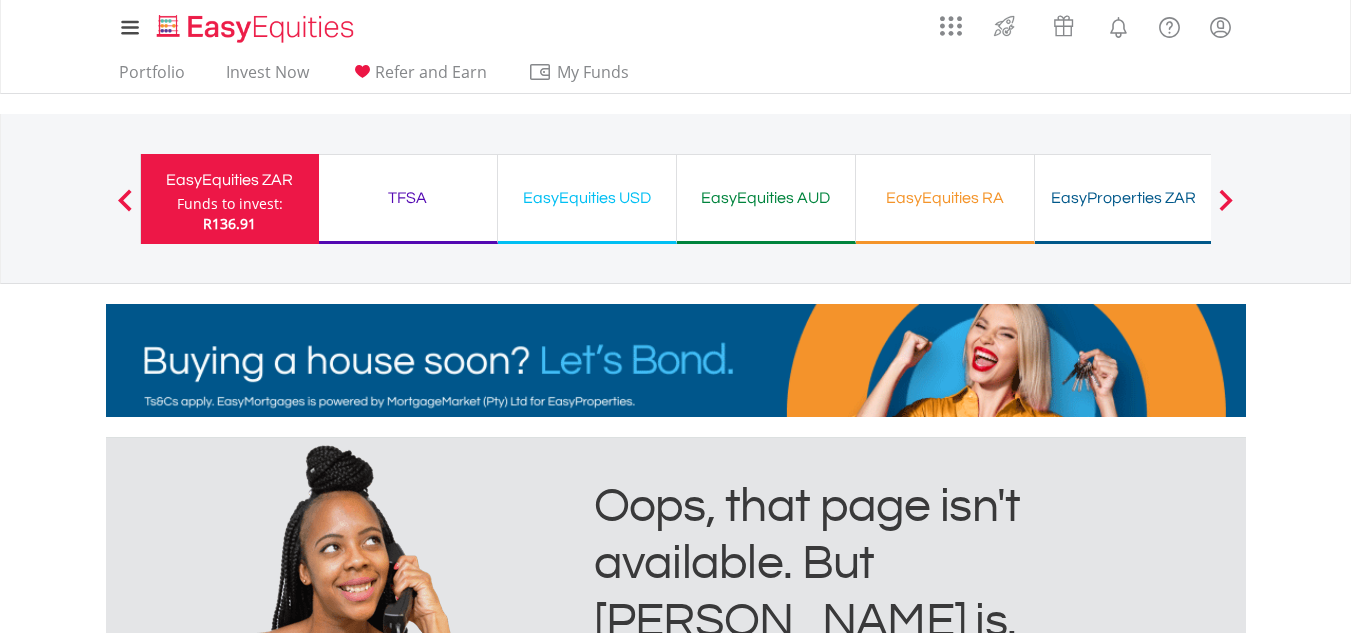 click on "TFSA
Funds to invest:
R136.91" at bounding box center (408, 199) 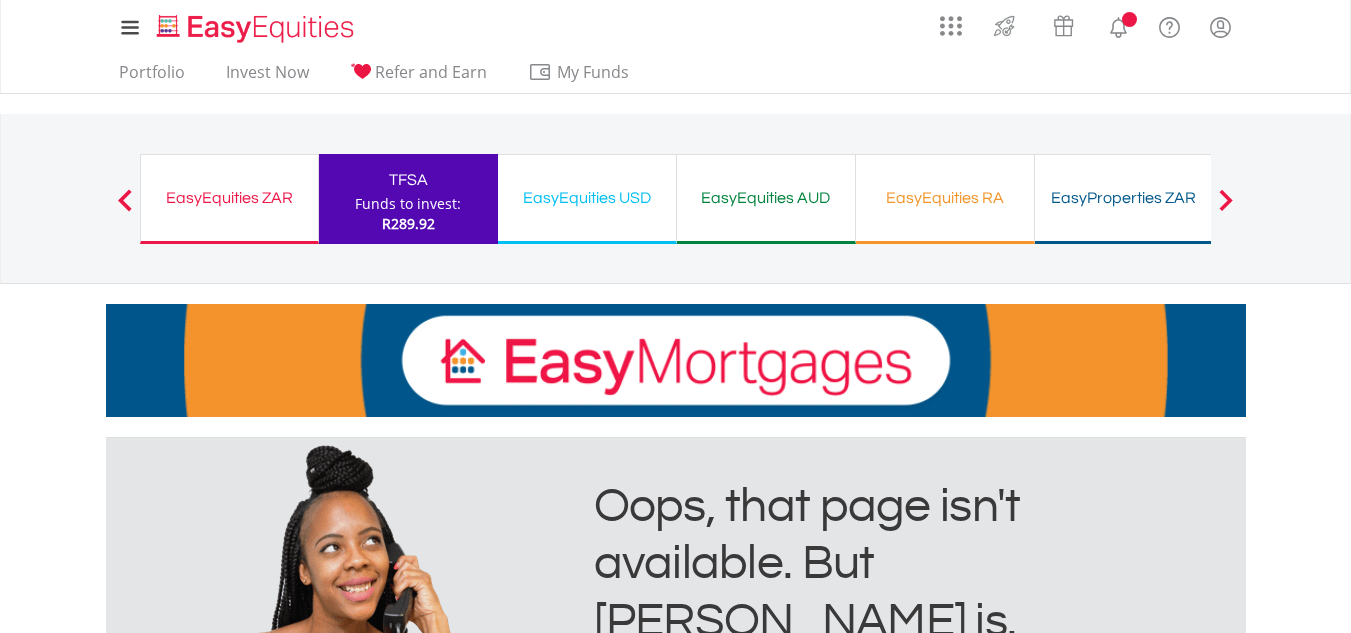 scroll, scrollTop: 0, scrollLeft: 0, axis: both 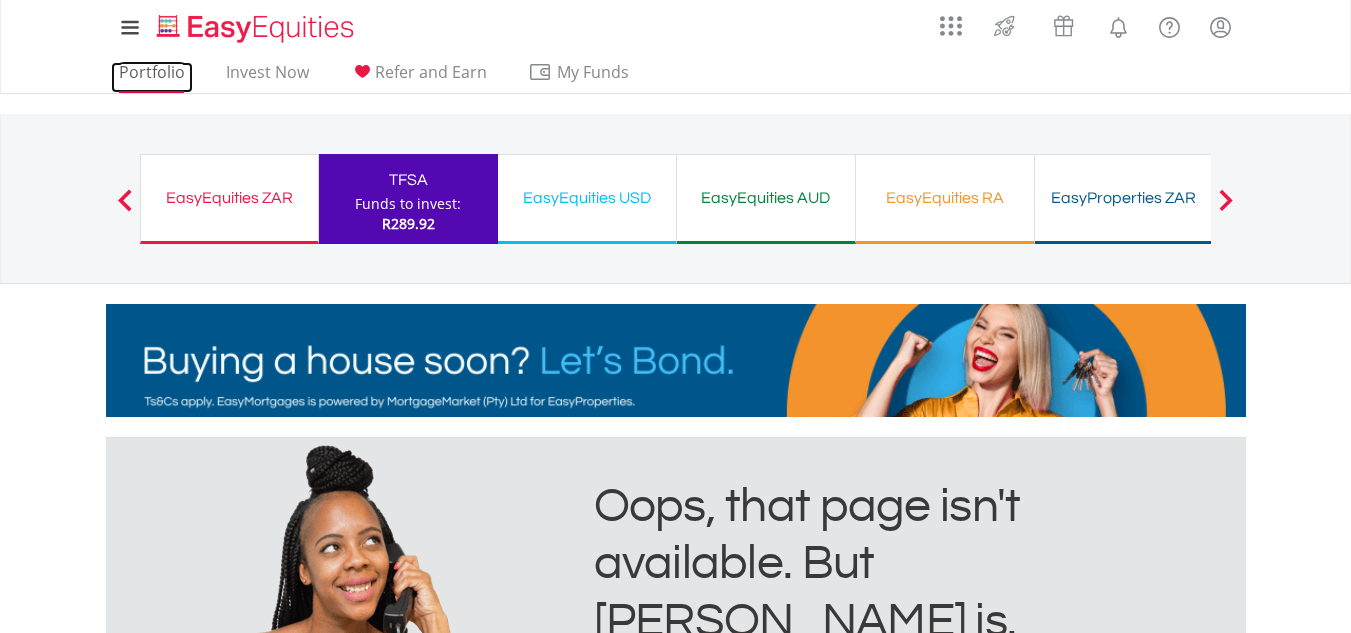 click on "Portfolio" at bounding box center [152, 77] 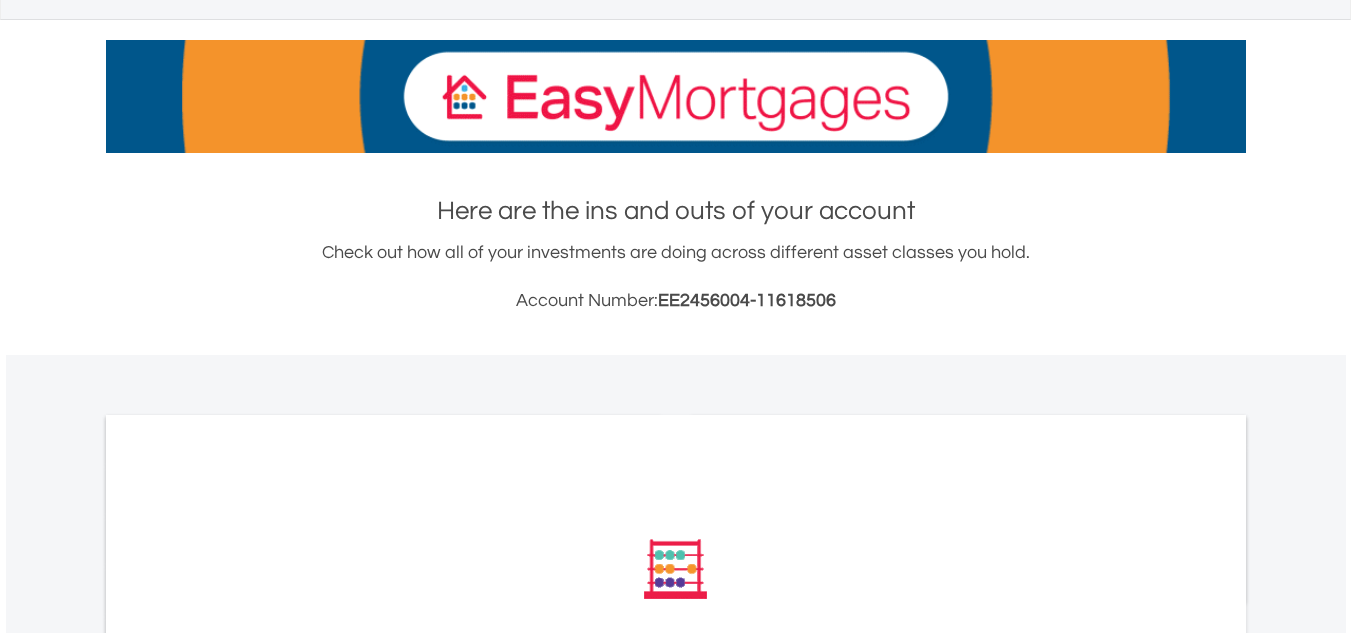 scroll, scrollTop: 400, scrollLeft: 0, axis: vertical 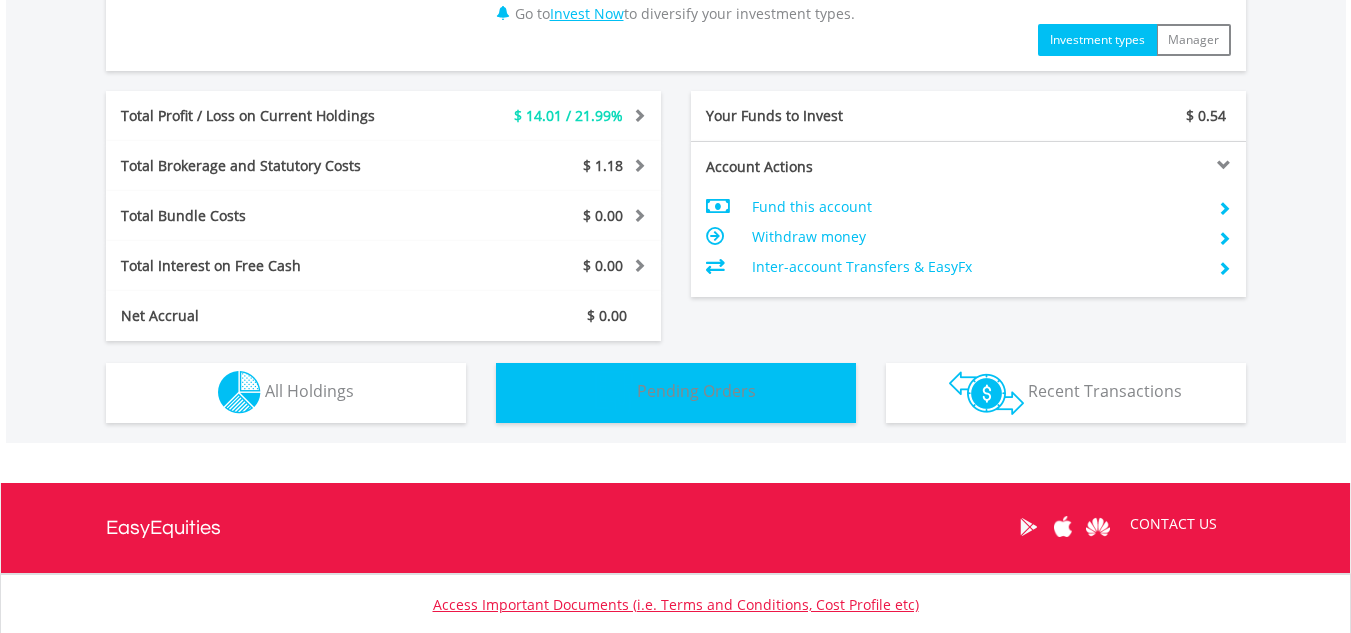 click on "Pending Orders
Pending Orders" at bounding box center [676, 393] 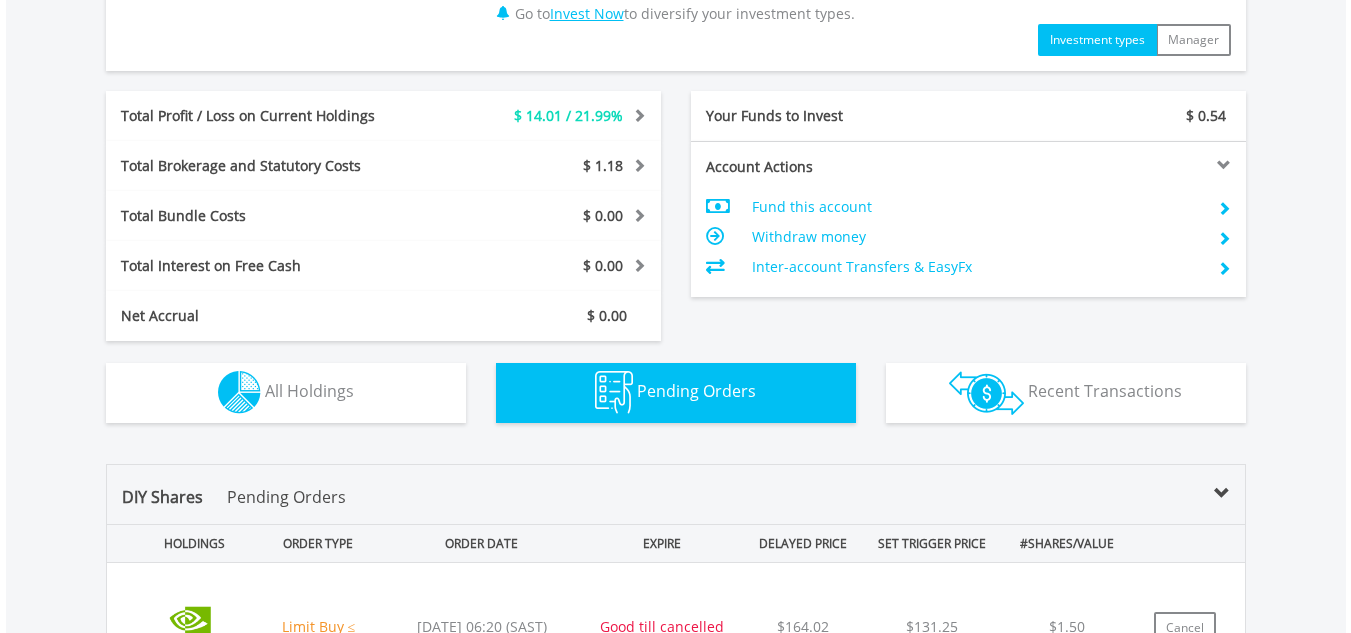 scroll, scrollTop: 1430, scrollLeft: 0, axis: vertical 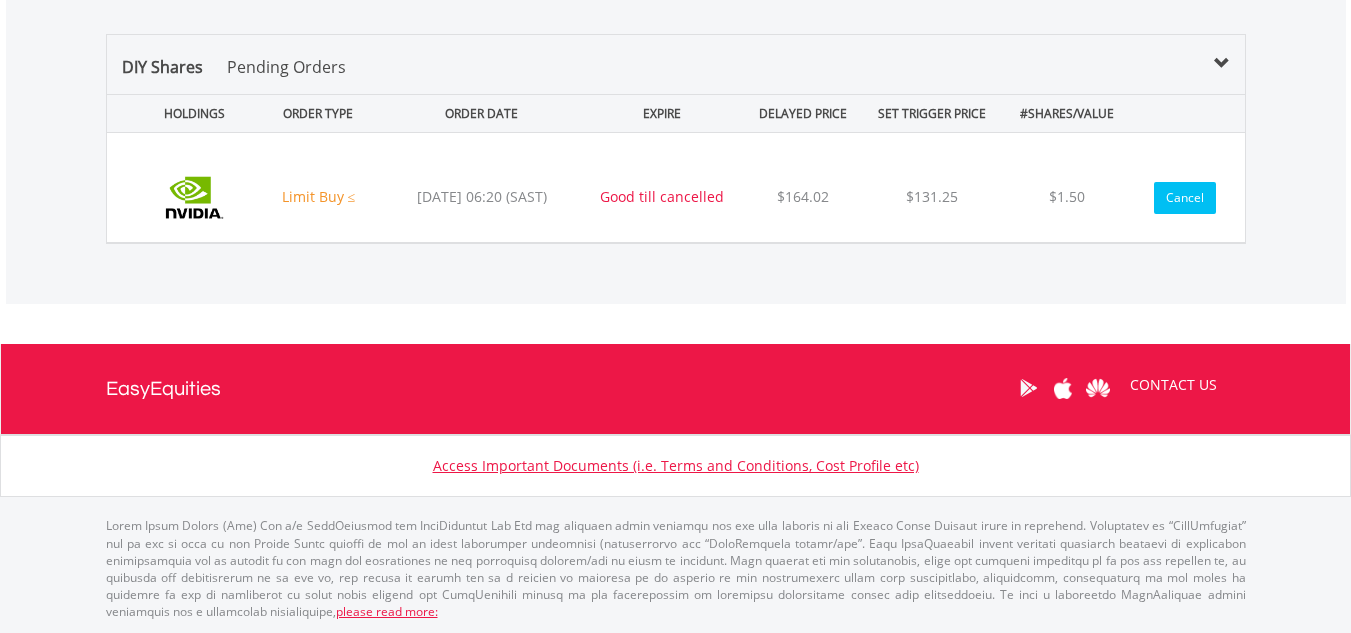 click on "Cancel" at bounding box center [1185, 198] 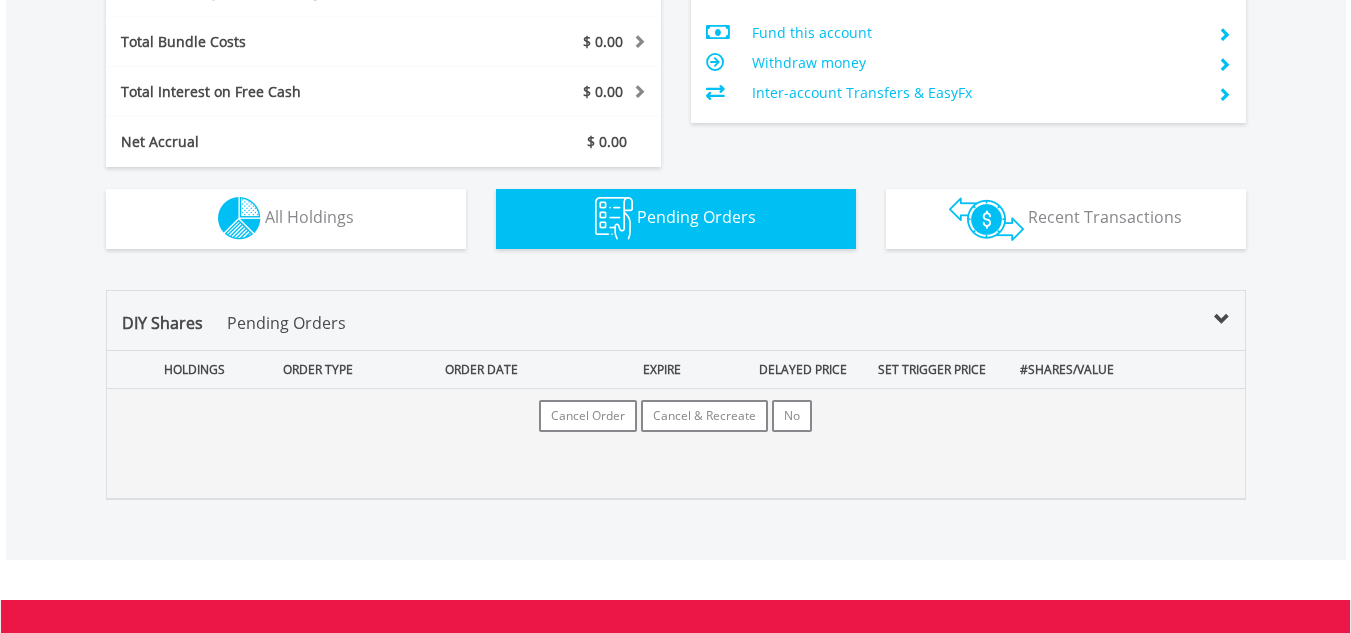 scroll, scrollTop: 1130, scrollLeft: 0, axis: vertical 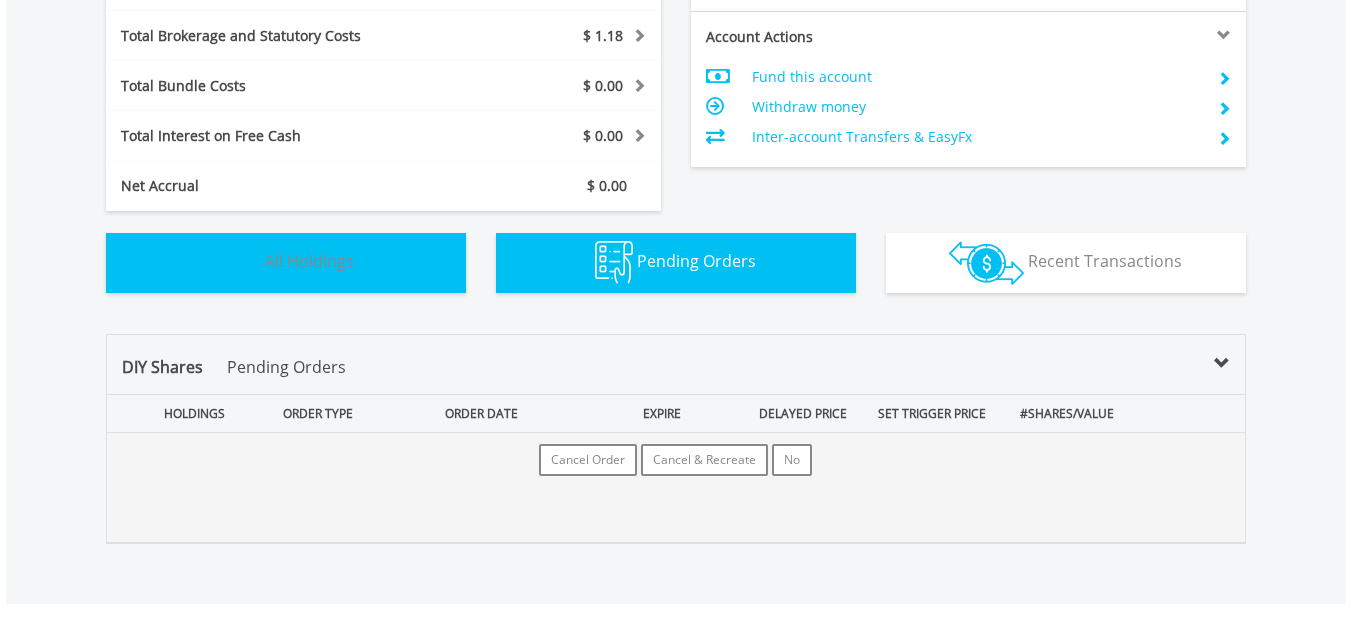 click on "Holdings
All Holdings" at bounding box center [286, 263] 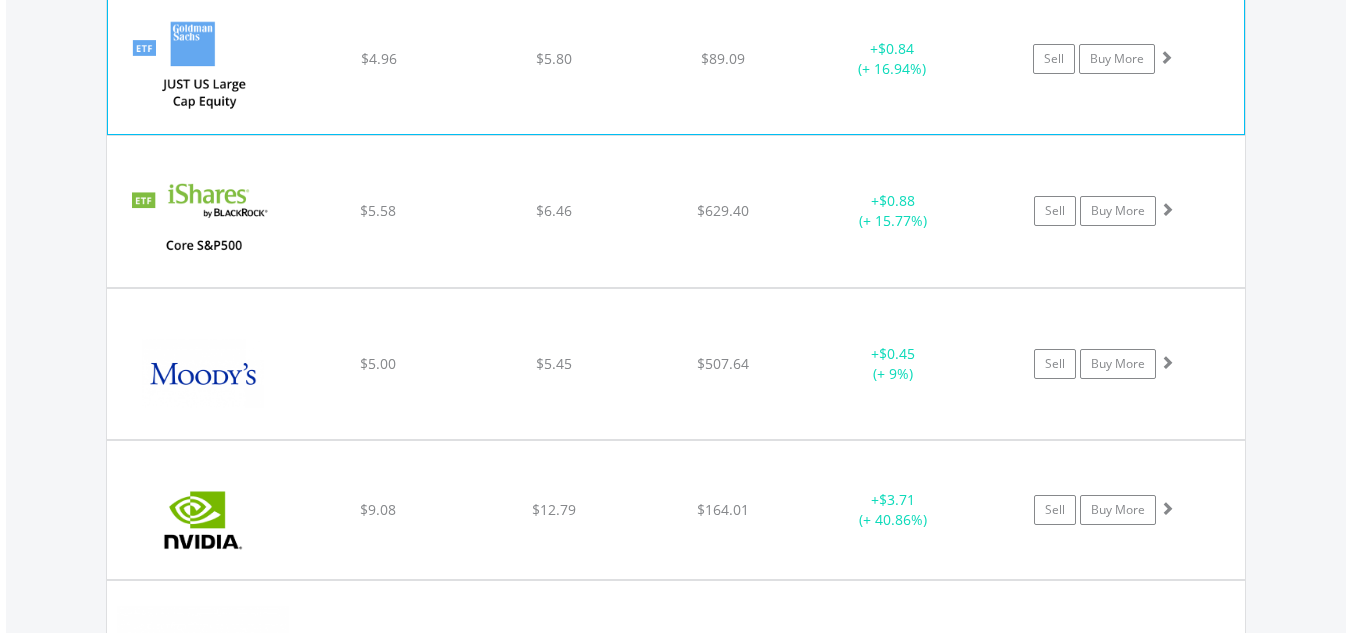 scroll, scrollTop: 2583, scrollLeft: 0, axis: vertical 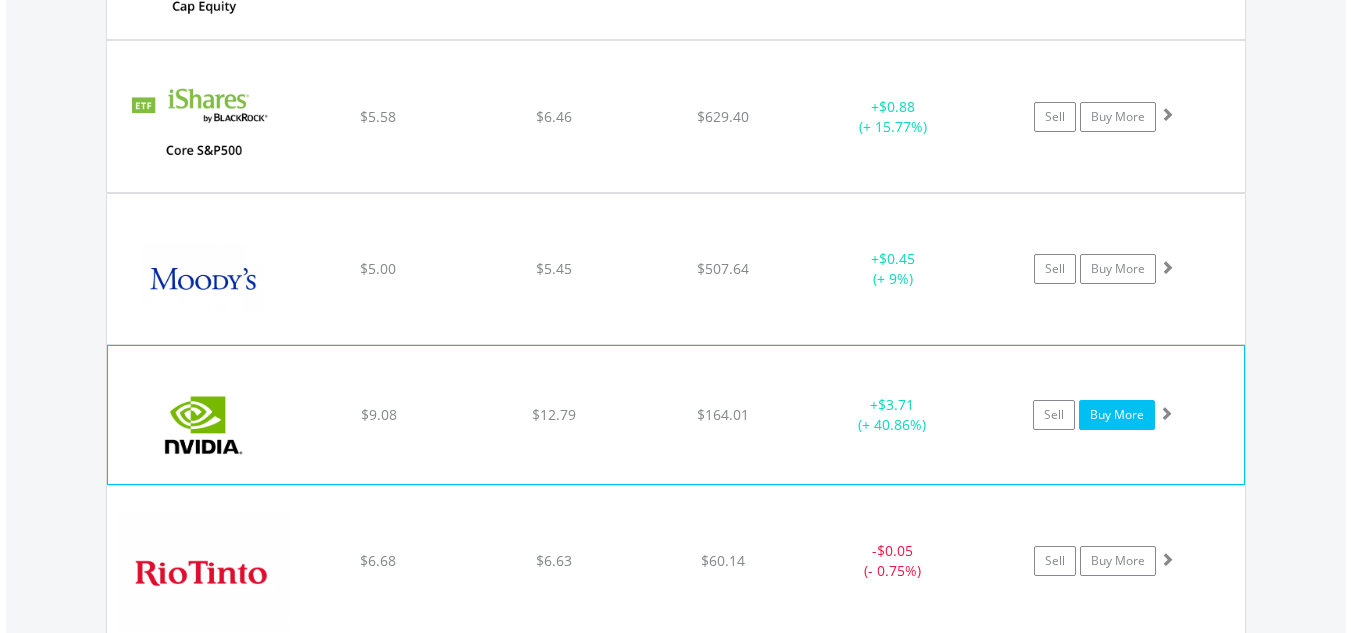 click on "Buy More" at bounding box center (1117, 415) 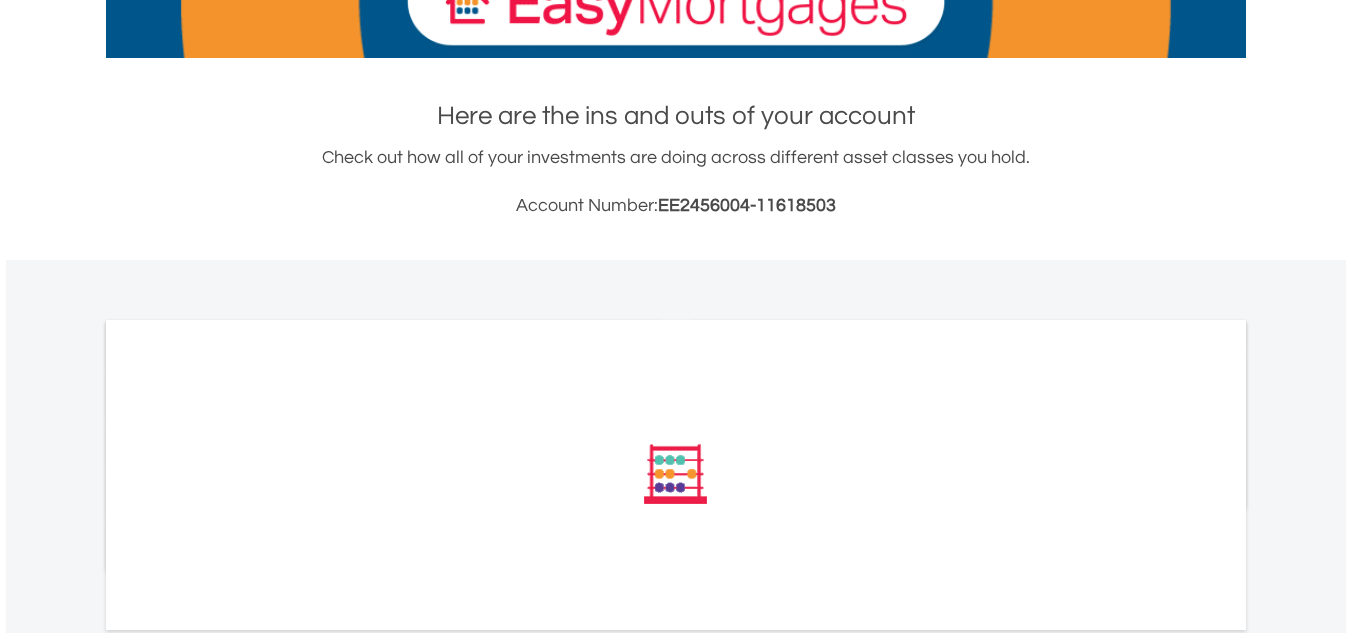 scroll, scrollTop: 400, scrollLeft: 0, axis: vertical 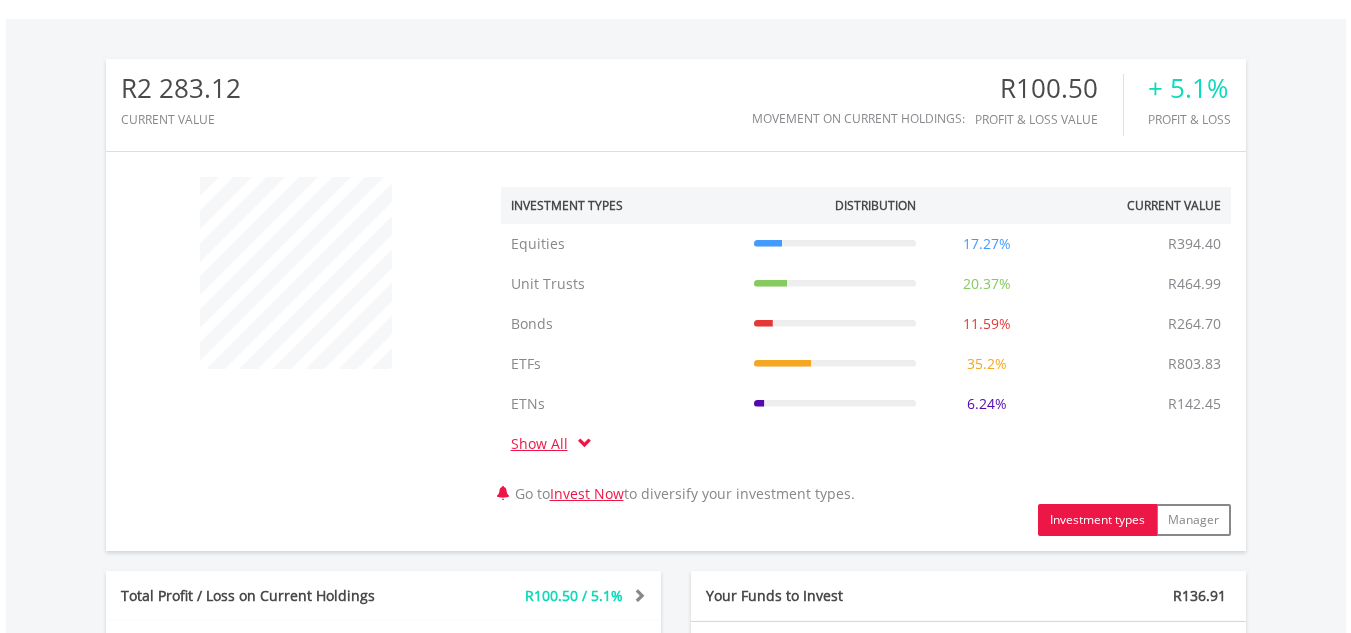 click at bounding box center [585, 443] 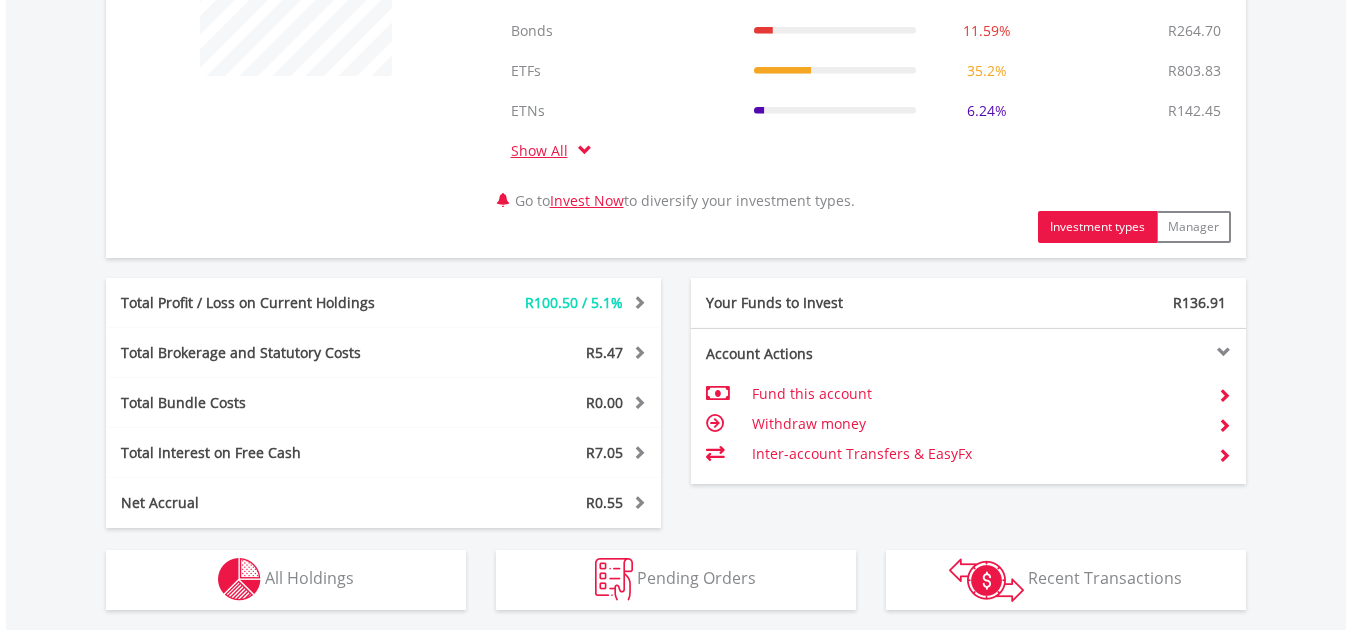 scroll, scrollTop: 1000, scrollLeft: 0, axis: vertical 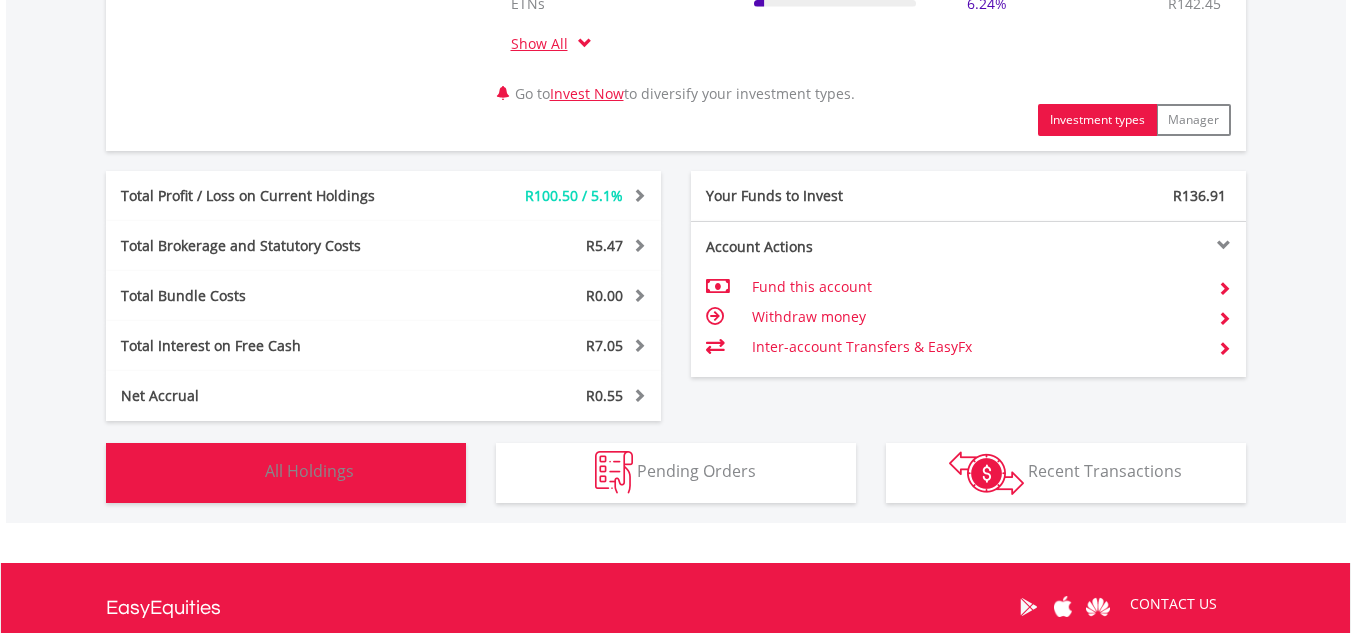 click on "Holdings
All Holdings" at bounding box center (286, 473) 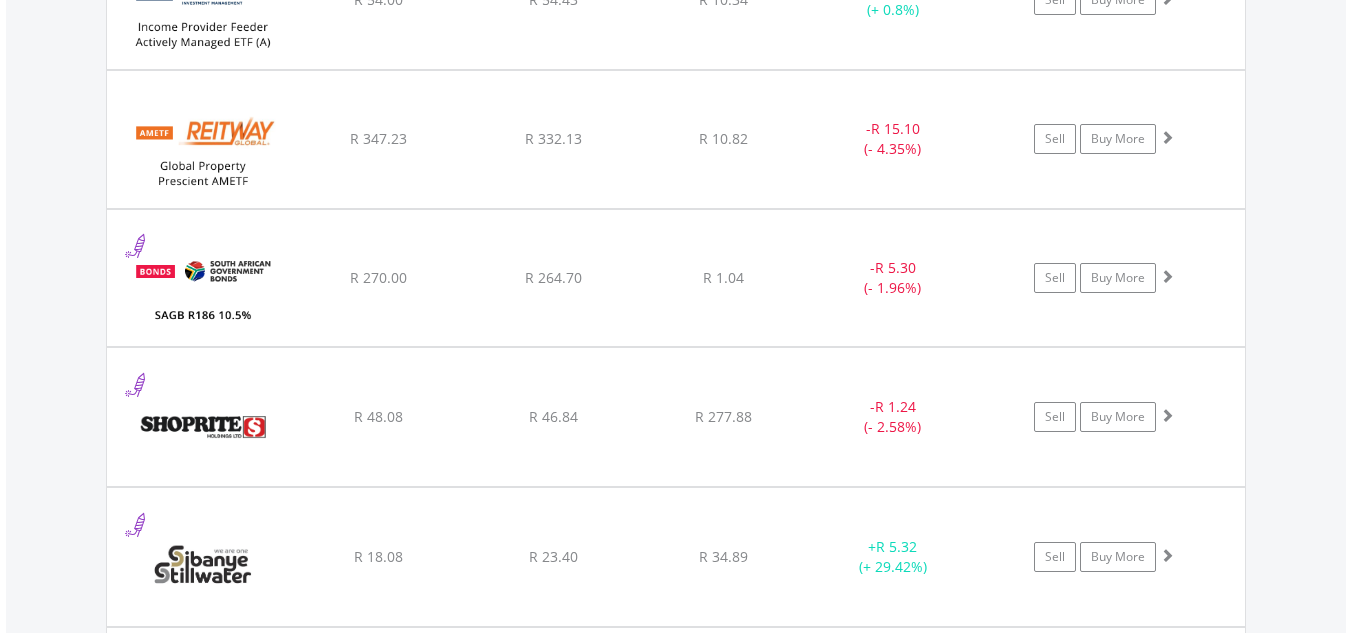 scroll, scrollTop: 3563, scrollLeft: 0, axis: vertical 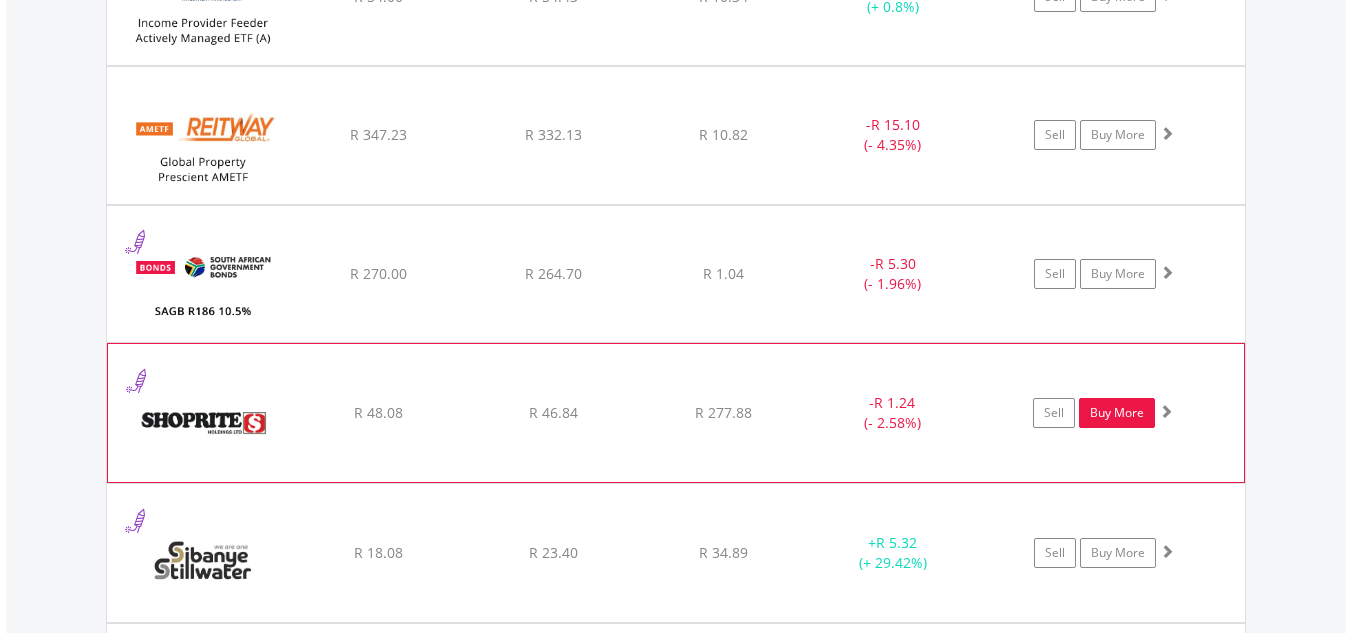 click on "Buy More" at bounding box center [1117, 413] 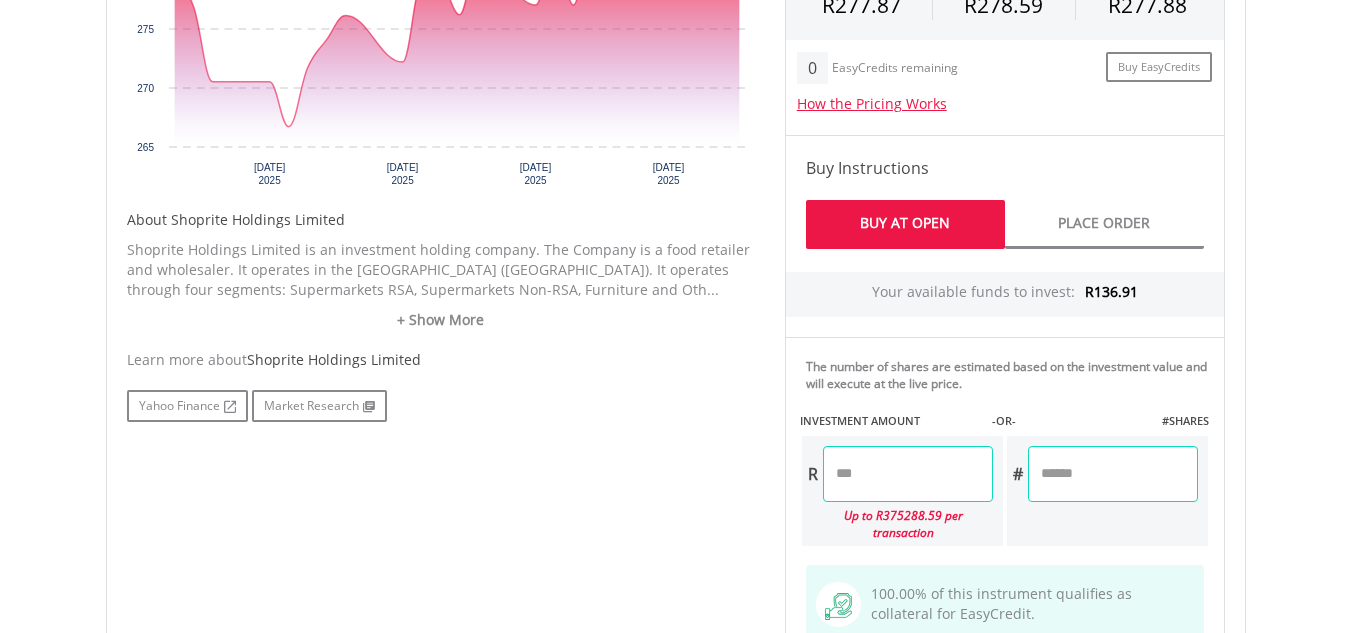 scroll, scrollTop: 900, scrollLeft: 0, axis: vertical 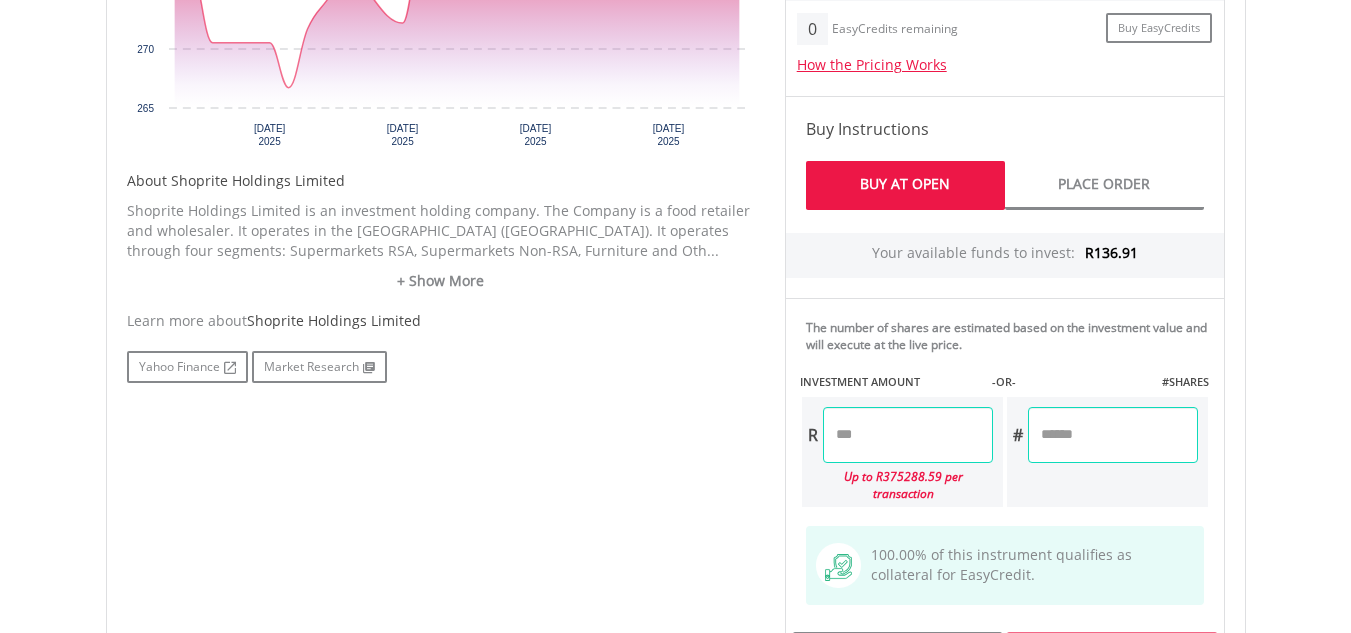 click at bounding box center [908, 435] 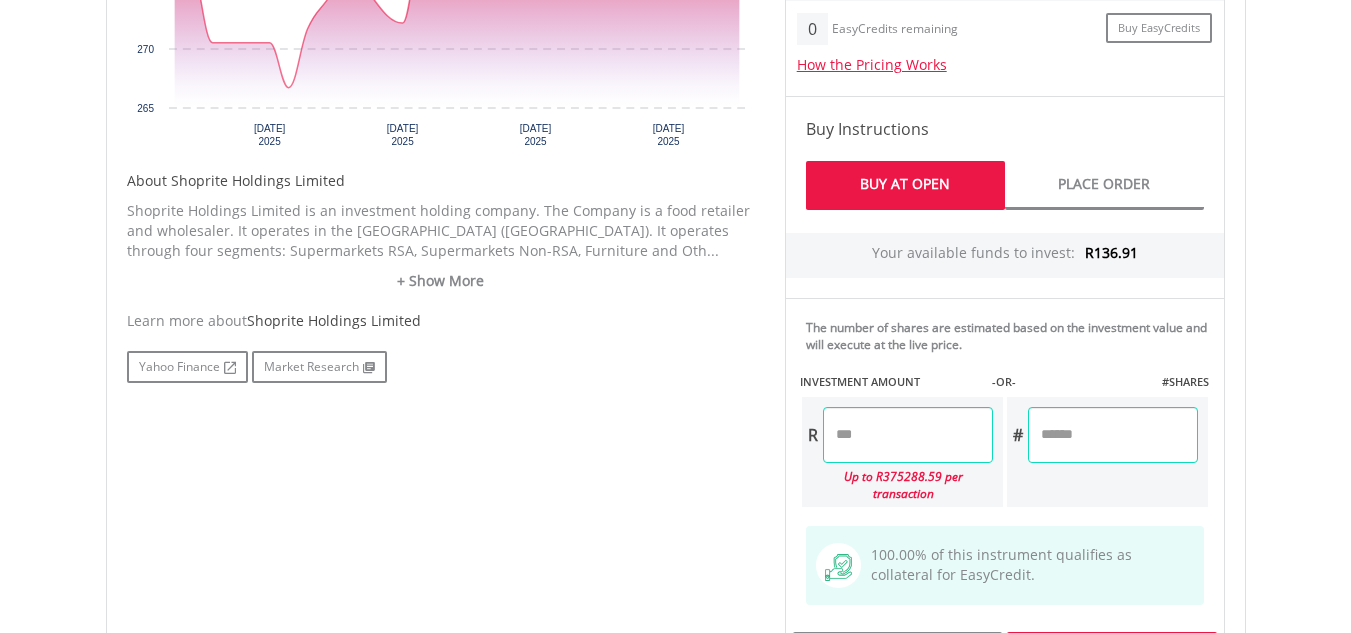 click on "Last Updated Price:
15-min. Delay*
Price Update Cost:
0
Credits
Market Closed
SELLING AT (BID)
BUYING AT                     (ASK)
LAST PRICE
R277.87
R278.59
R277.88
0
R" at bounding box center [1005, 355] 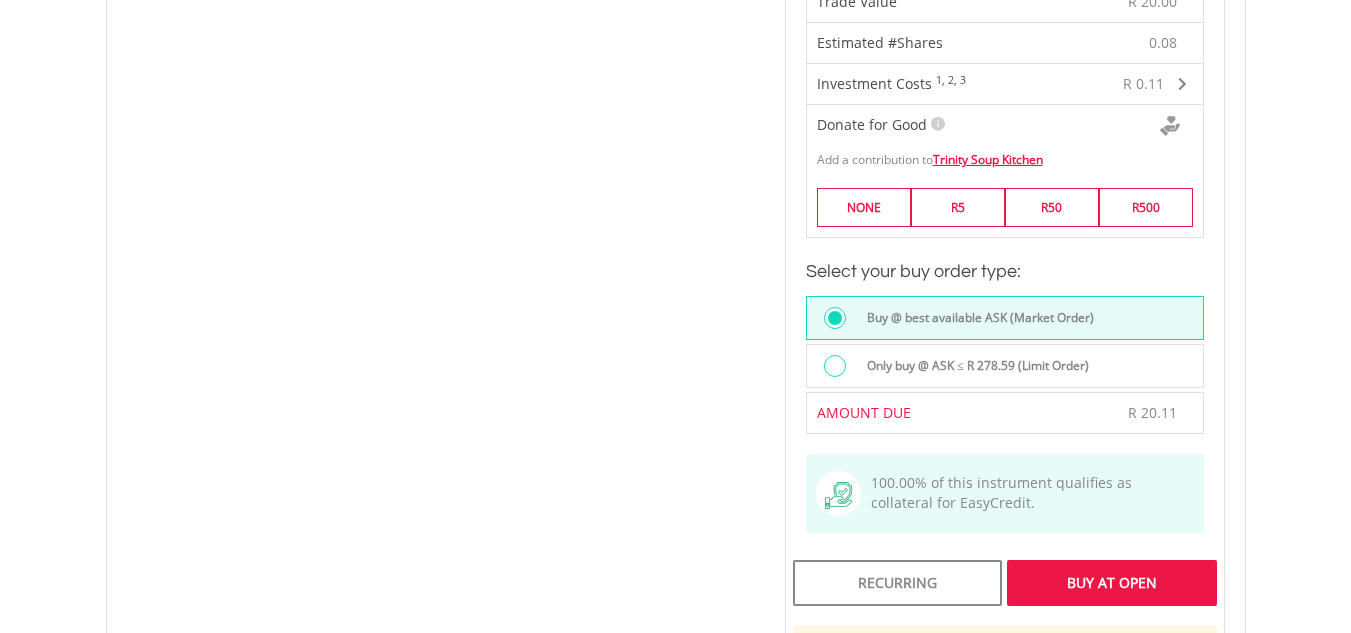 scroll, scrollTop: 1500, scrollLeft: 0, axis: vertical 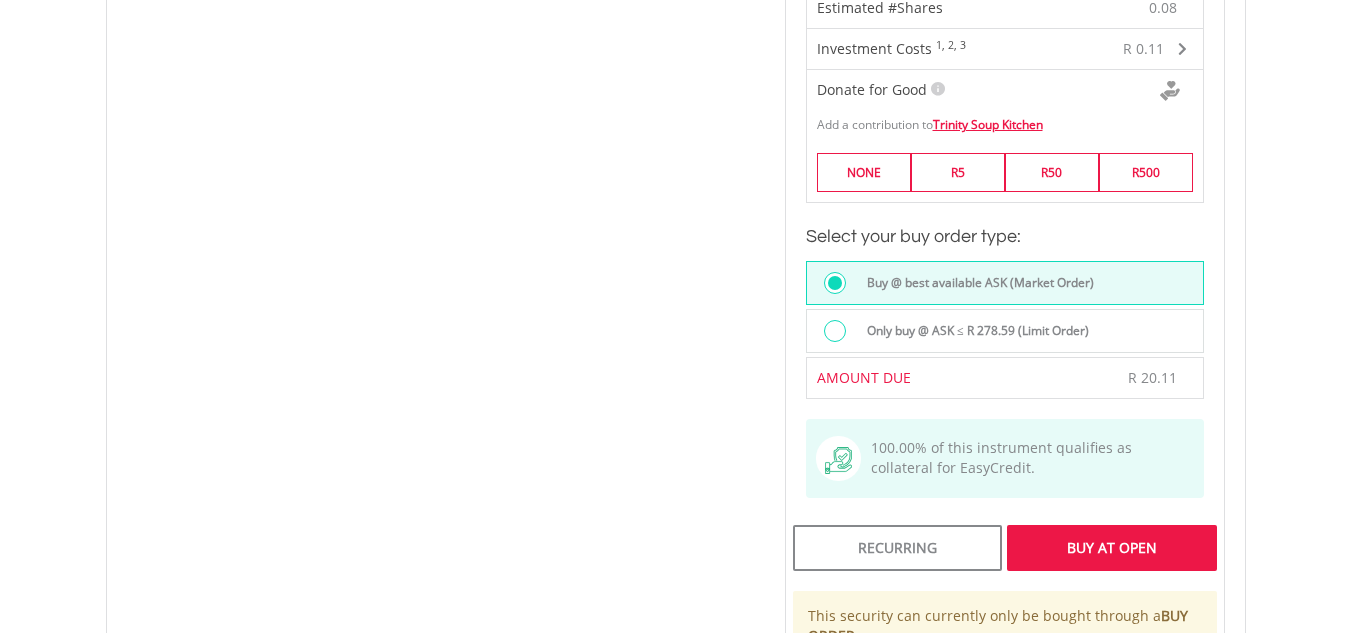 click on "Buy At Open" at bounding box center [1111, 548] 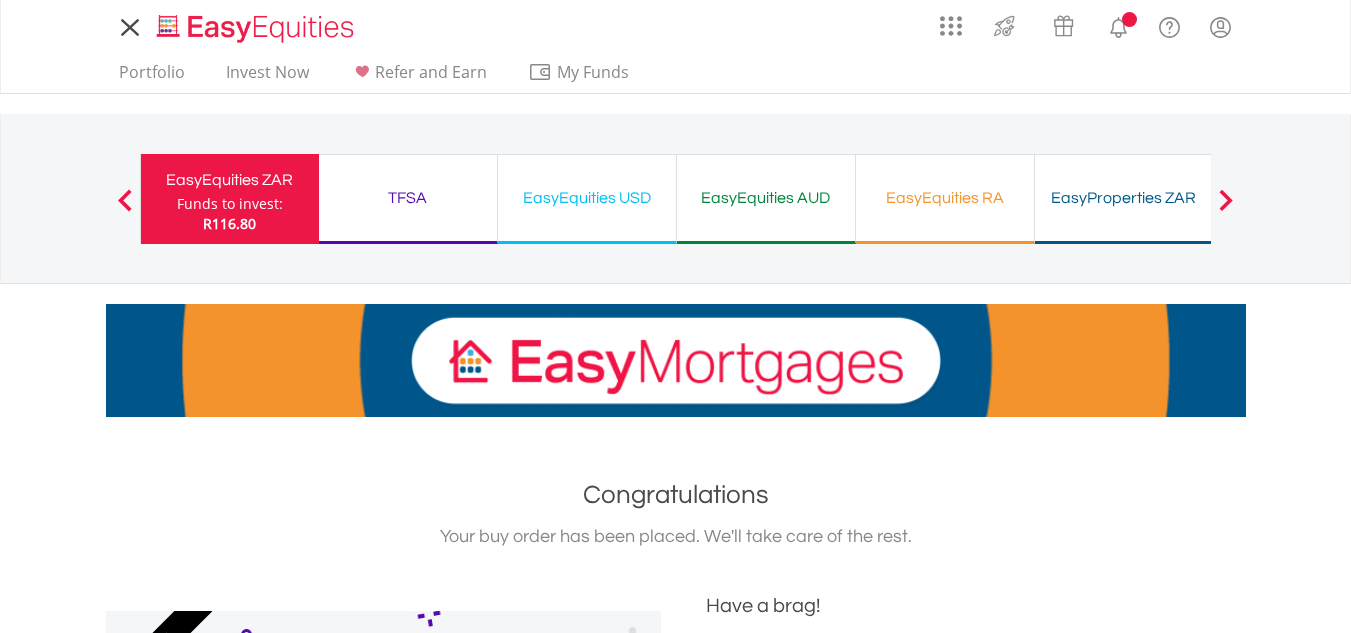 scroll, scrollTop: 0, scrollLeft: 0, axis: both 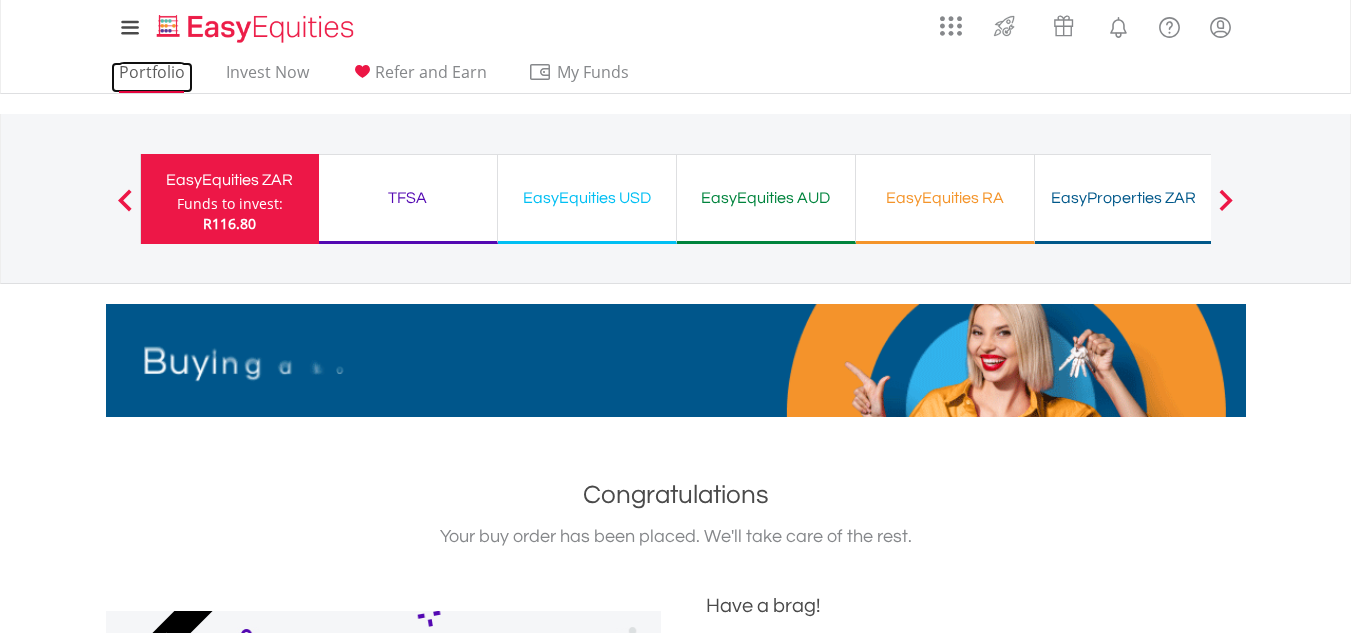 click on "Portfolio" at bounding box center [152, 77] 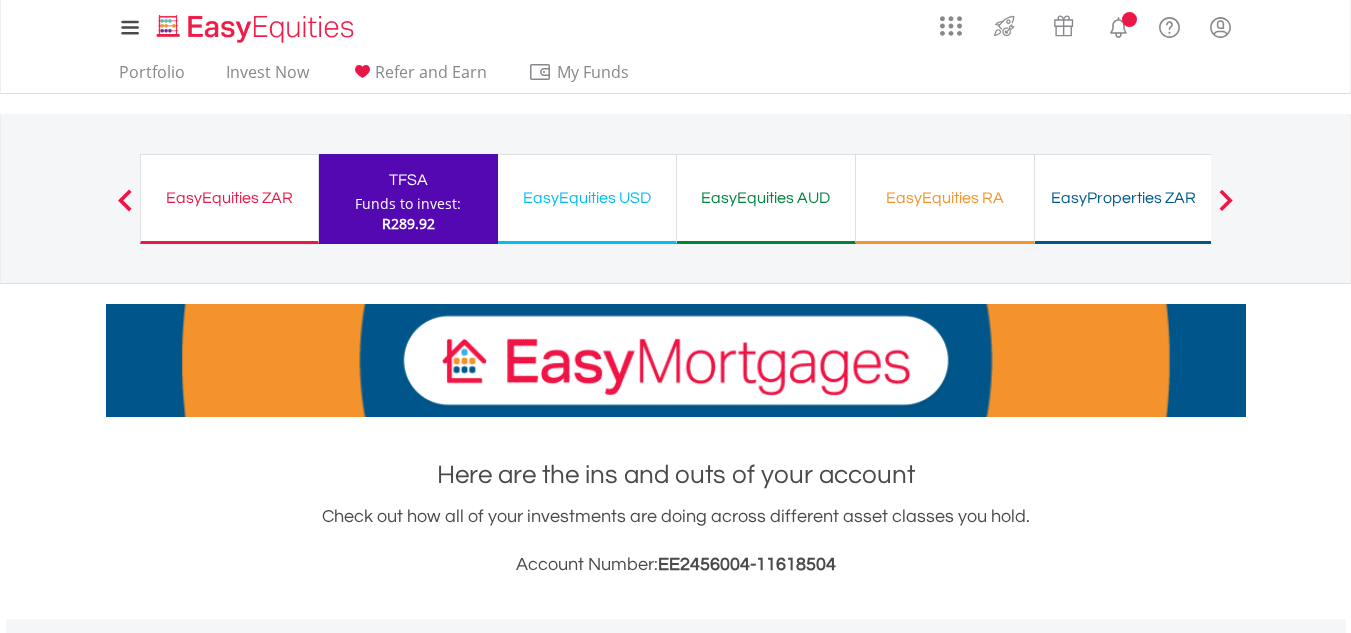 scroll, scrollTop: 0, scrollLeft: 0, axis: both 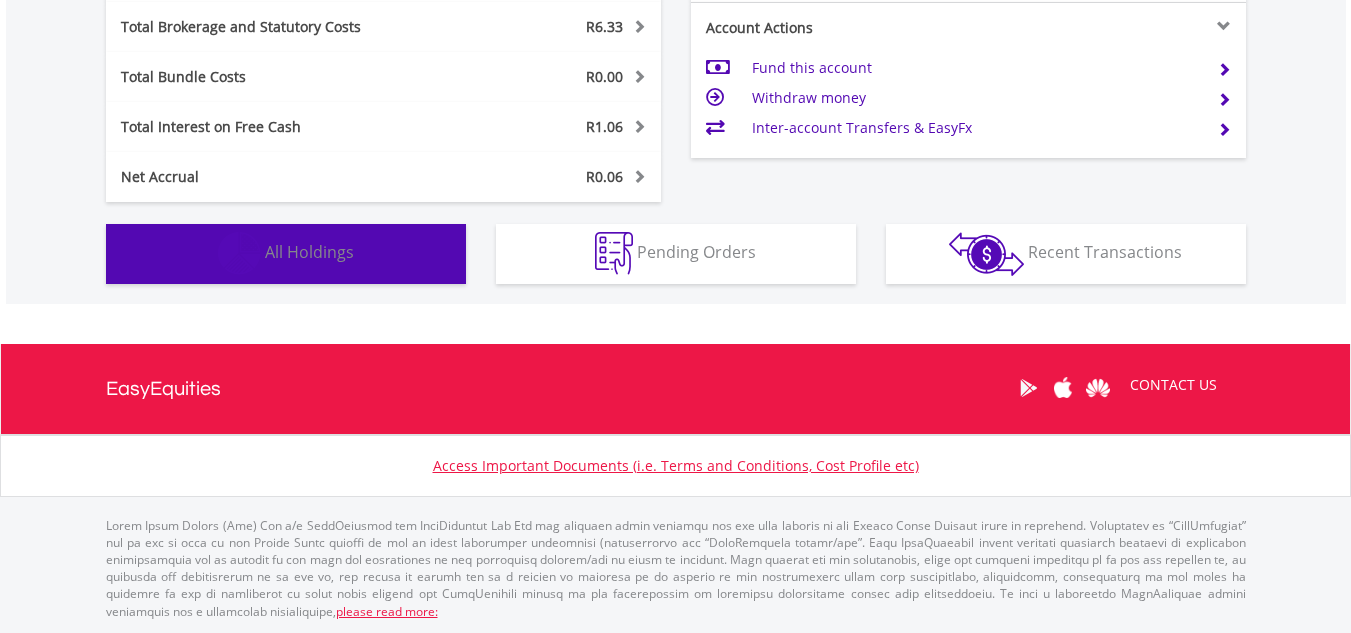 click on "Holdings
All Holdings" at bounding box center (286, 254) 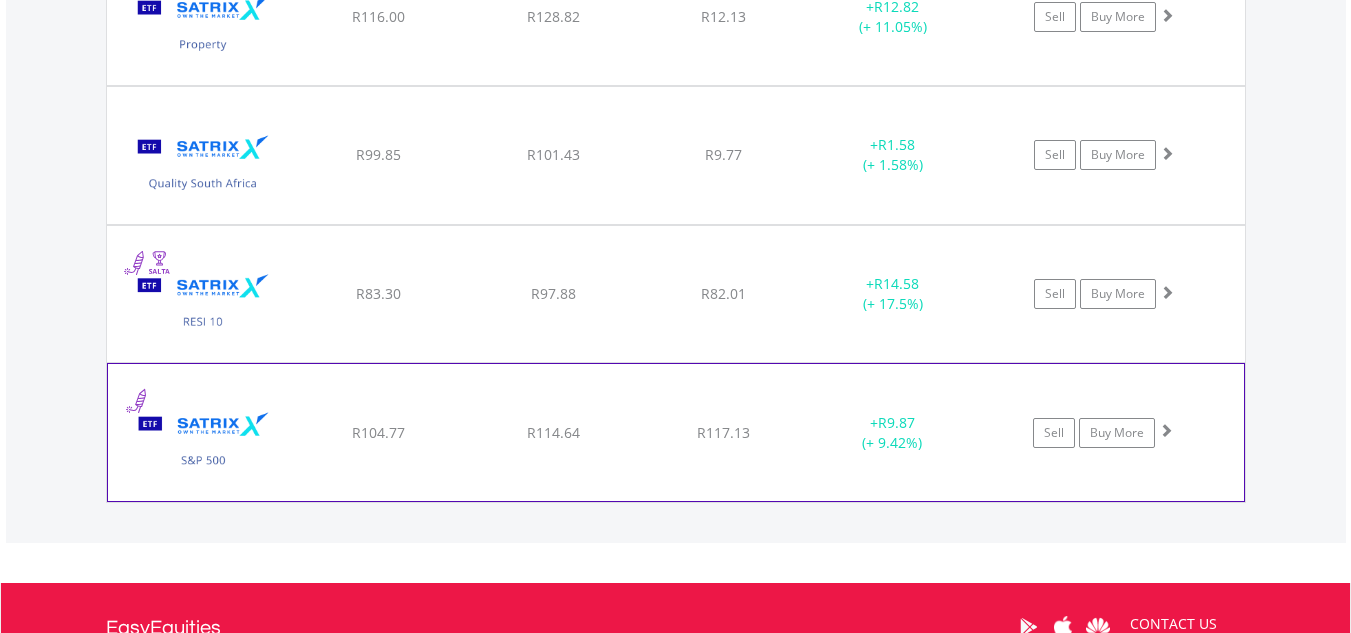 scroll, scrollTop: 3163, scrollLeft: 0, axis: vertical 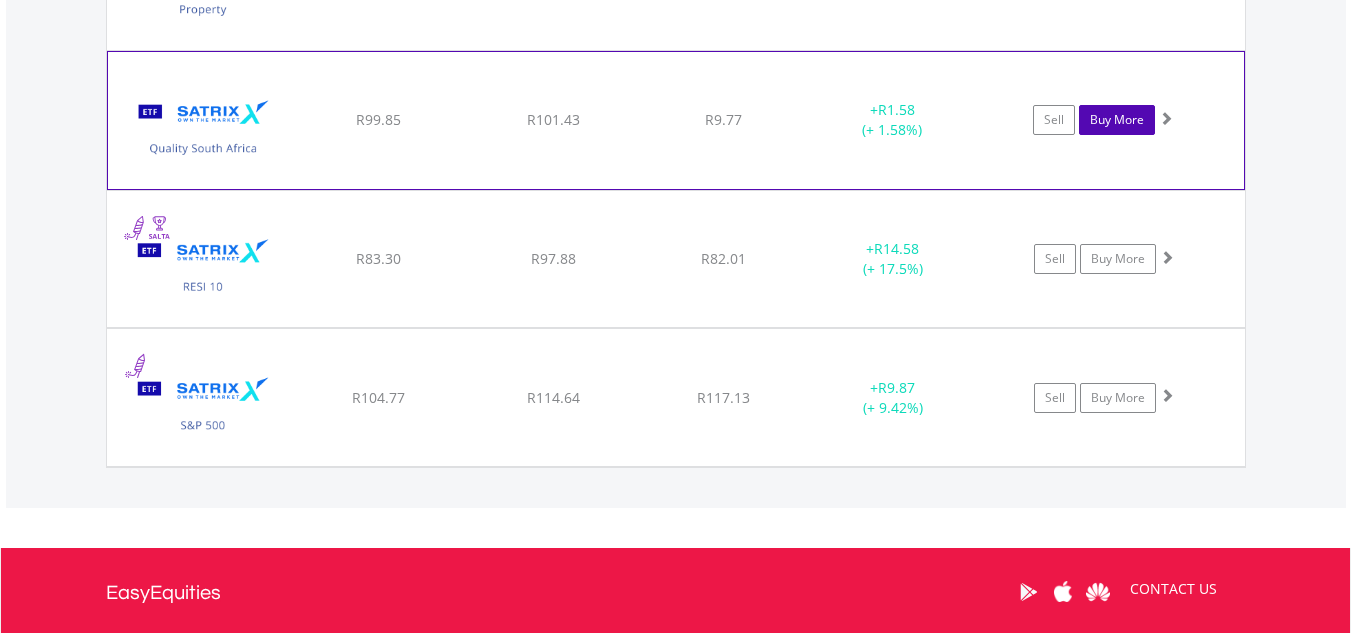 click on "Buy More" at bounding box center (1117, 120) 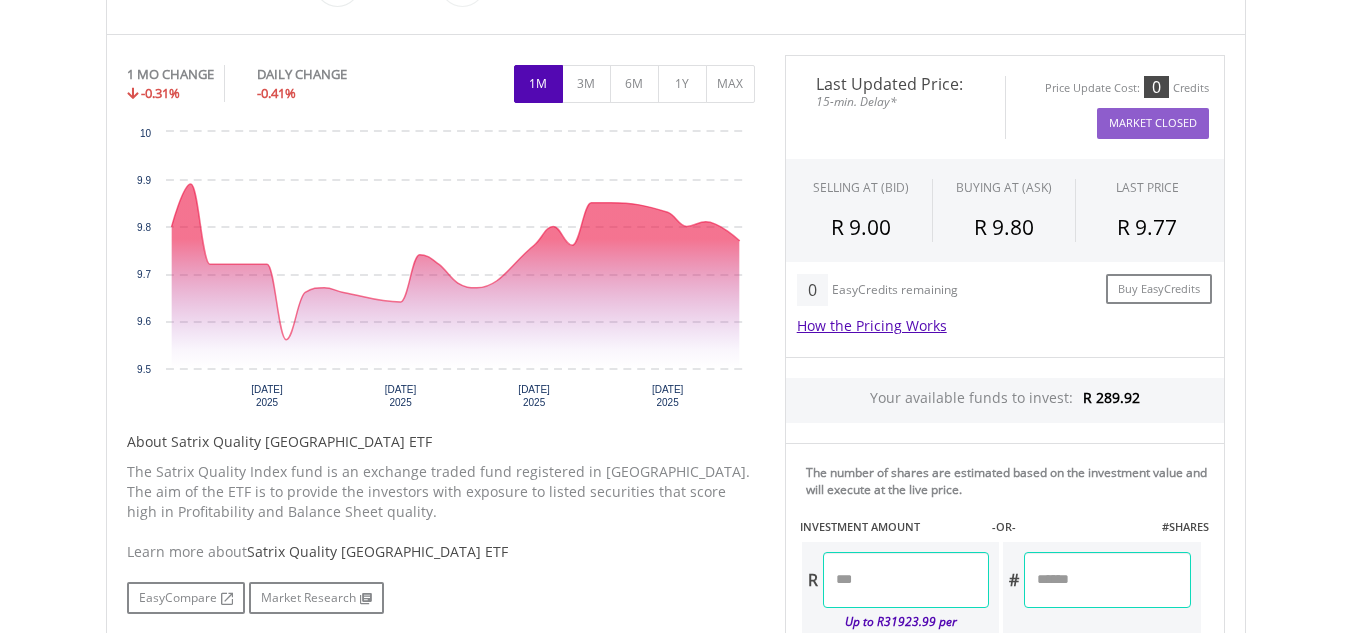 scroll, scrollTop: 700, scrollLeft: 0, axis: vertical 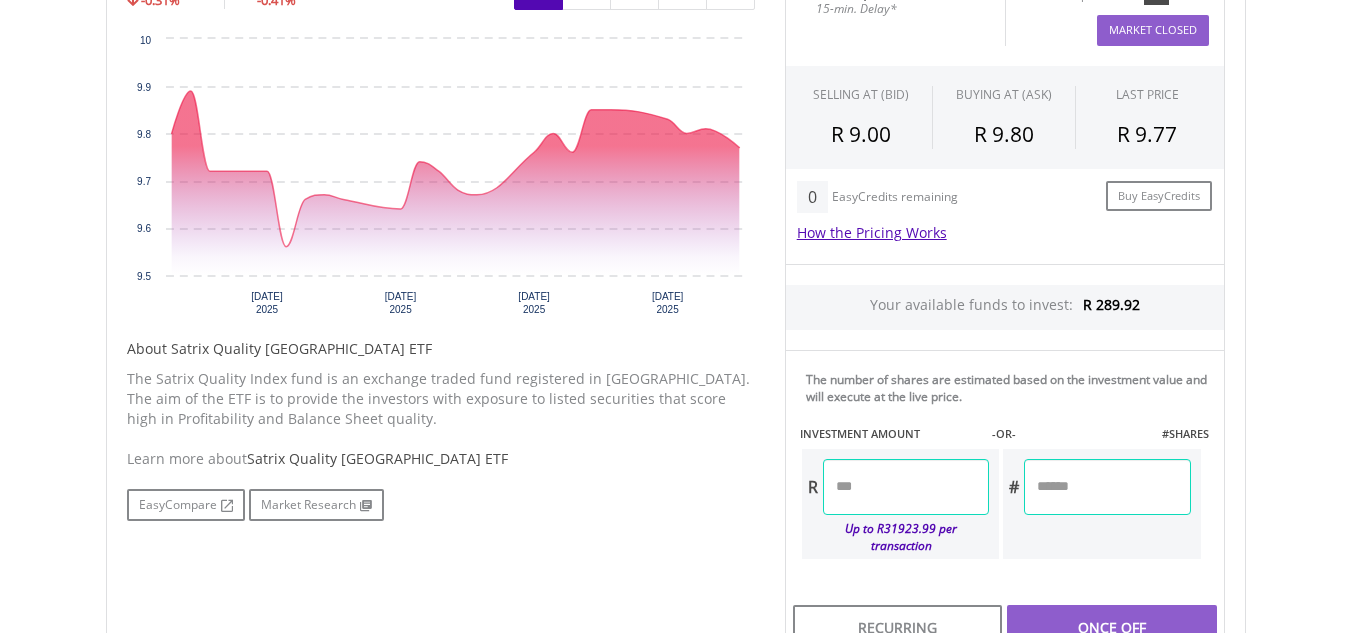 click at bounding box center [906, 487] 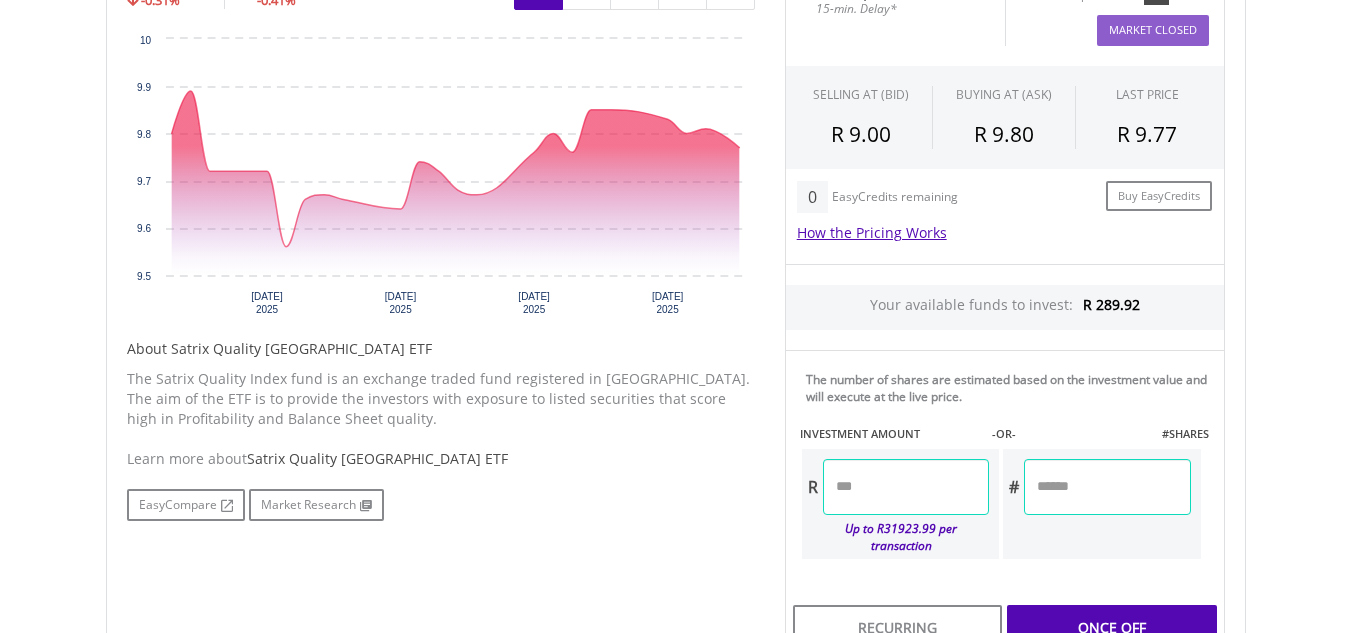 scroll, scrollTop: 800, scrollLeft: 0, axis: vertical 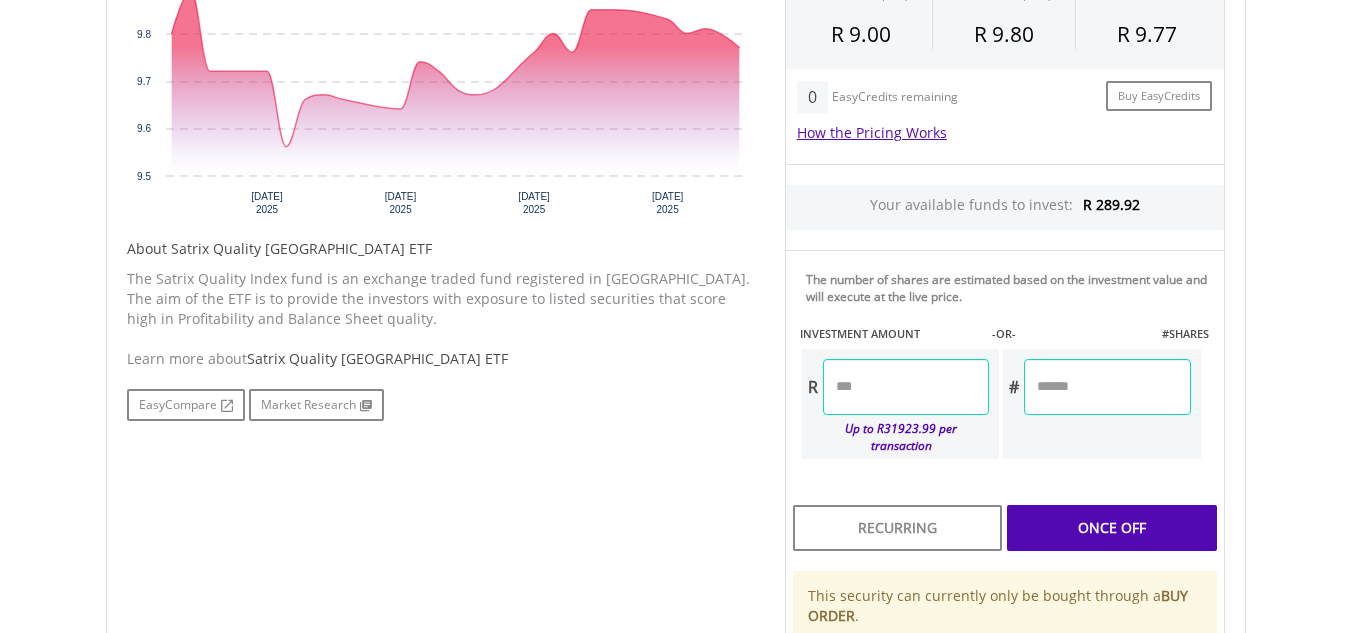 click on "Last Updated Price:
15-min. Delay*
Price Update Cost:
0
Credits
Market Closed
SELLING AT (BID)
BUYING AT                     (ASK)
LAST PRICE
R 9.00
R 9.80
R 9.77
0
Buy EasyCredits" at bounding box center [1005, 326] 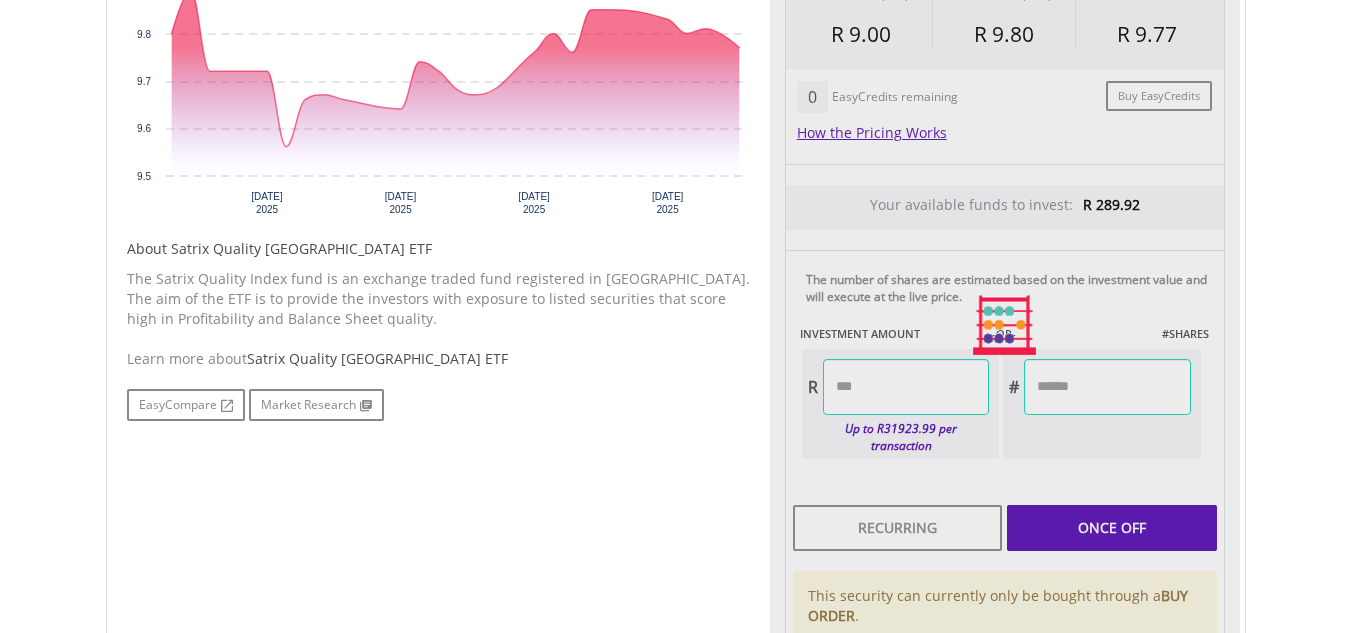 type on "*****" 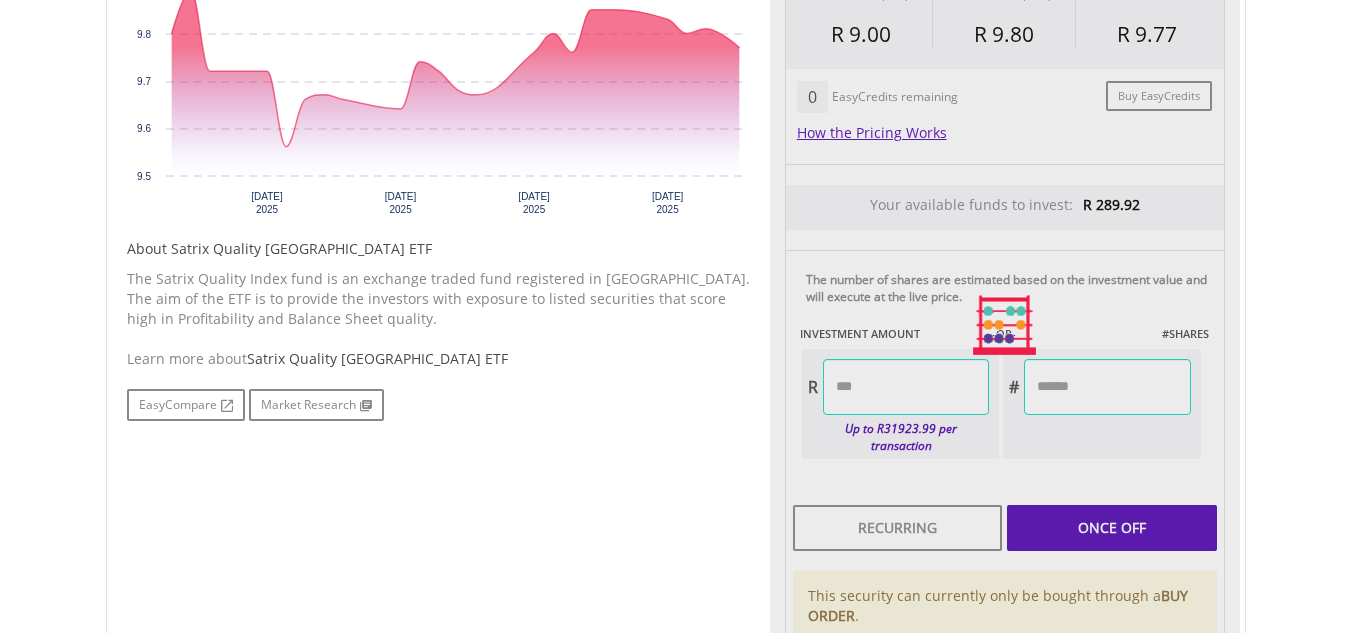 type on "*****" 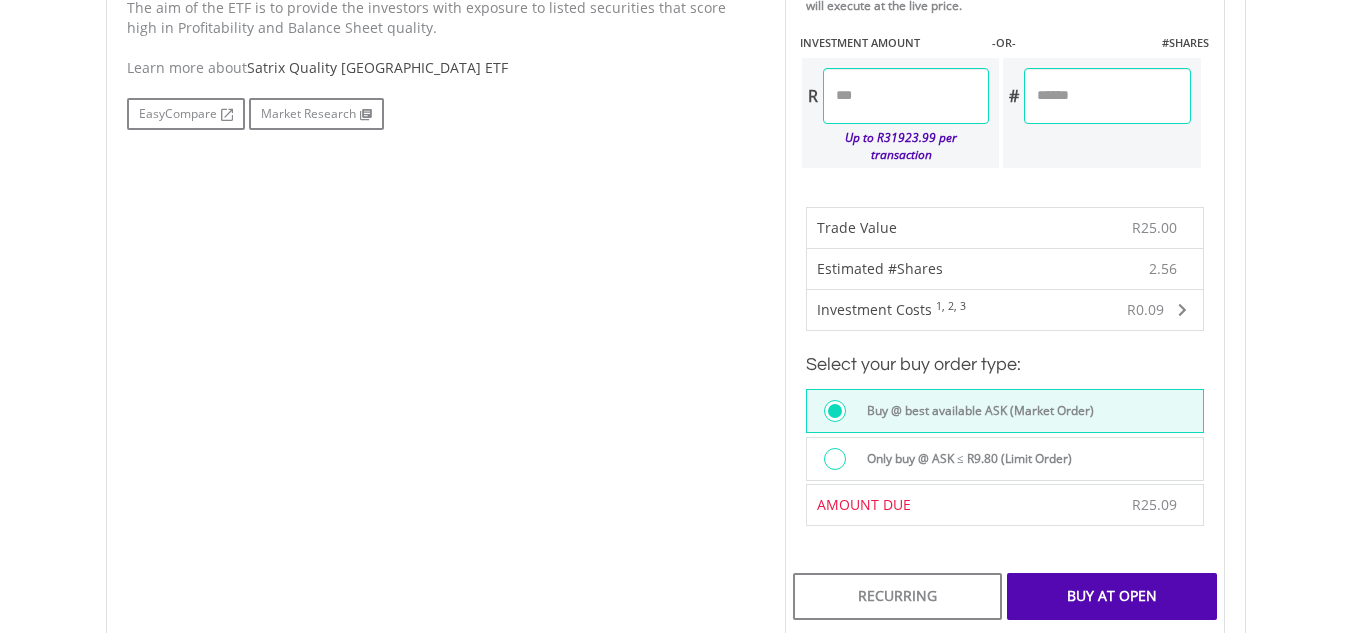 scroll, scrollTop: 1100, scrollLeft: 0, axis: vertical 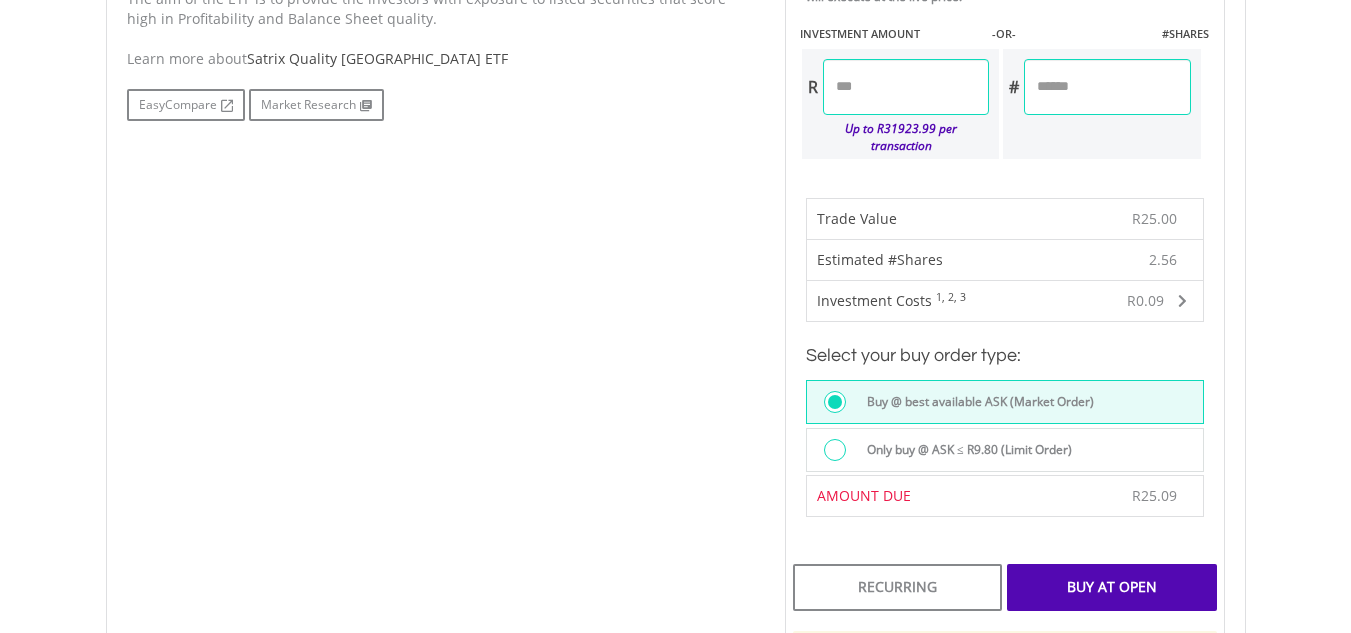 click on "Buy At Open" at bounding box center (1111, 587) 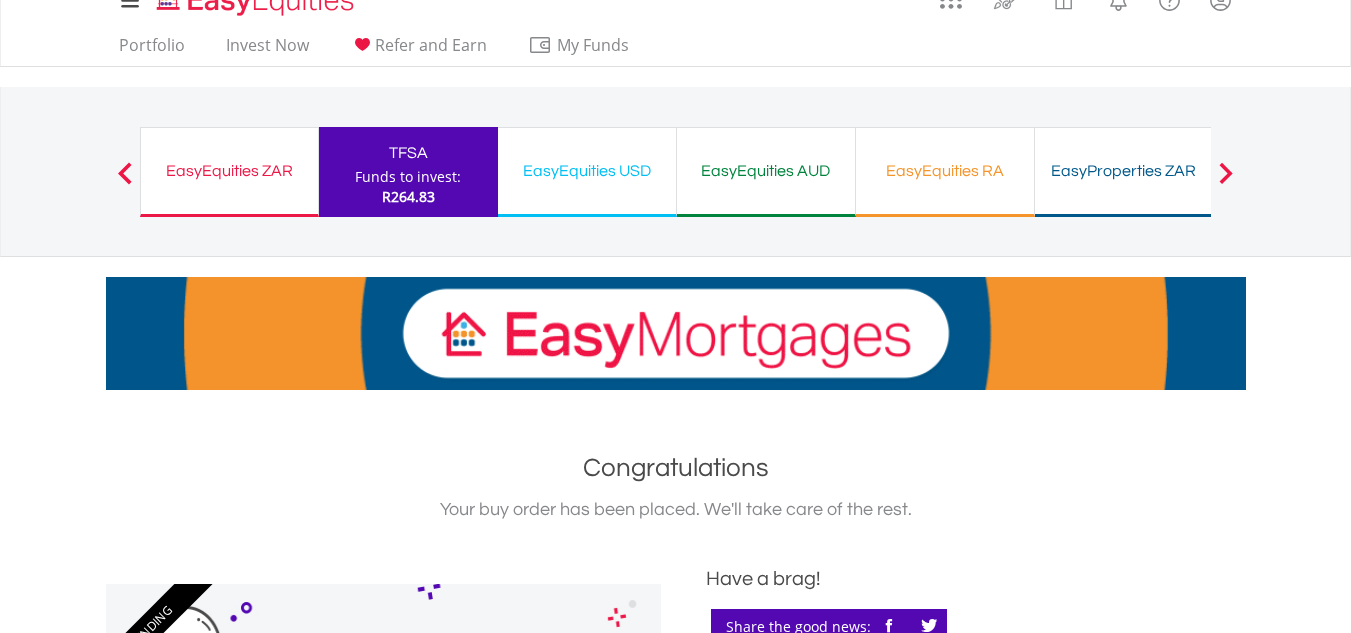 scroll, scrollTop: 0, scrollLeft: 0, axis: both 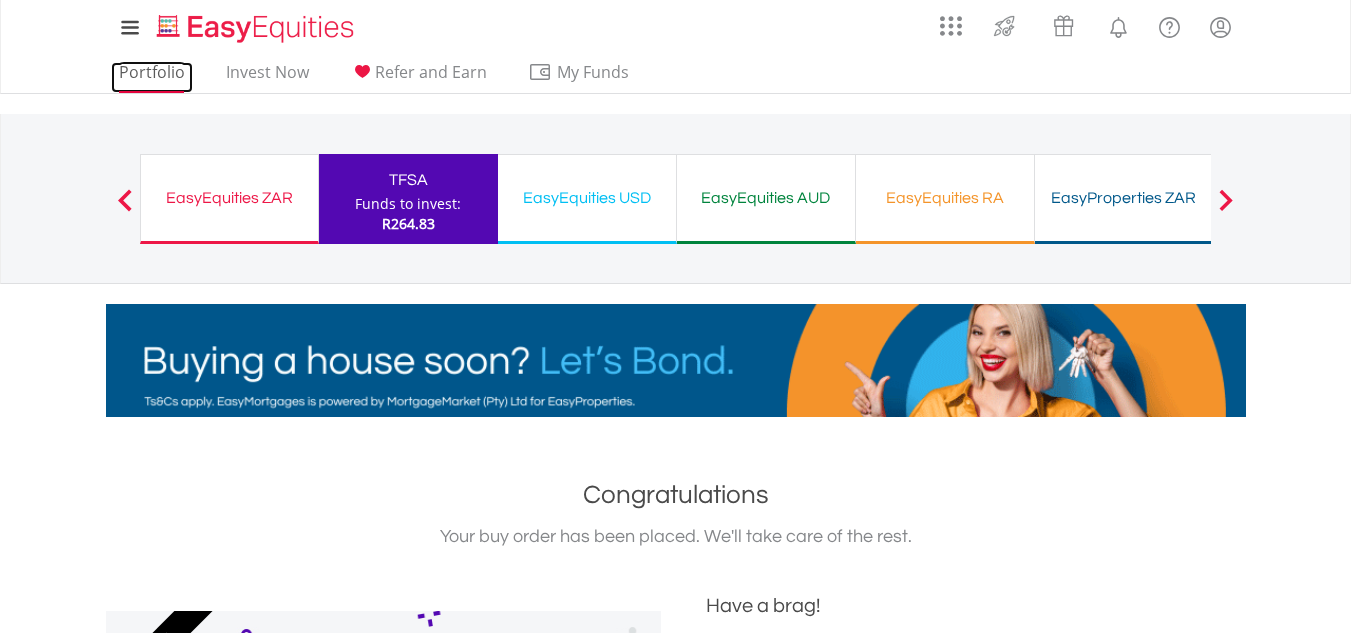 click on "Portfolio" at bounding box center [152, 77] 